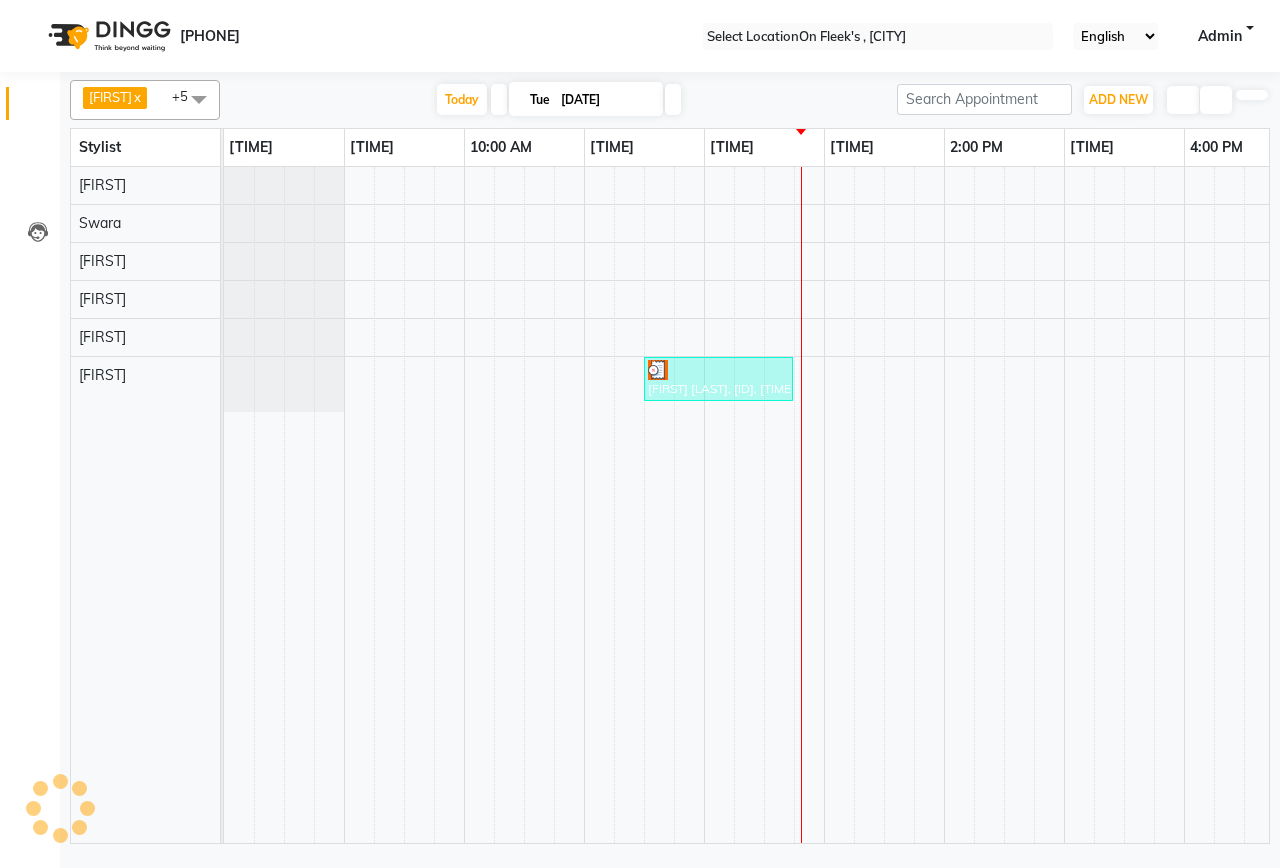 scroll, scrollTop: 0, scrollLeft: 0, axis: both 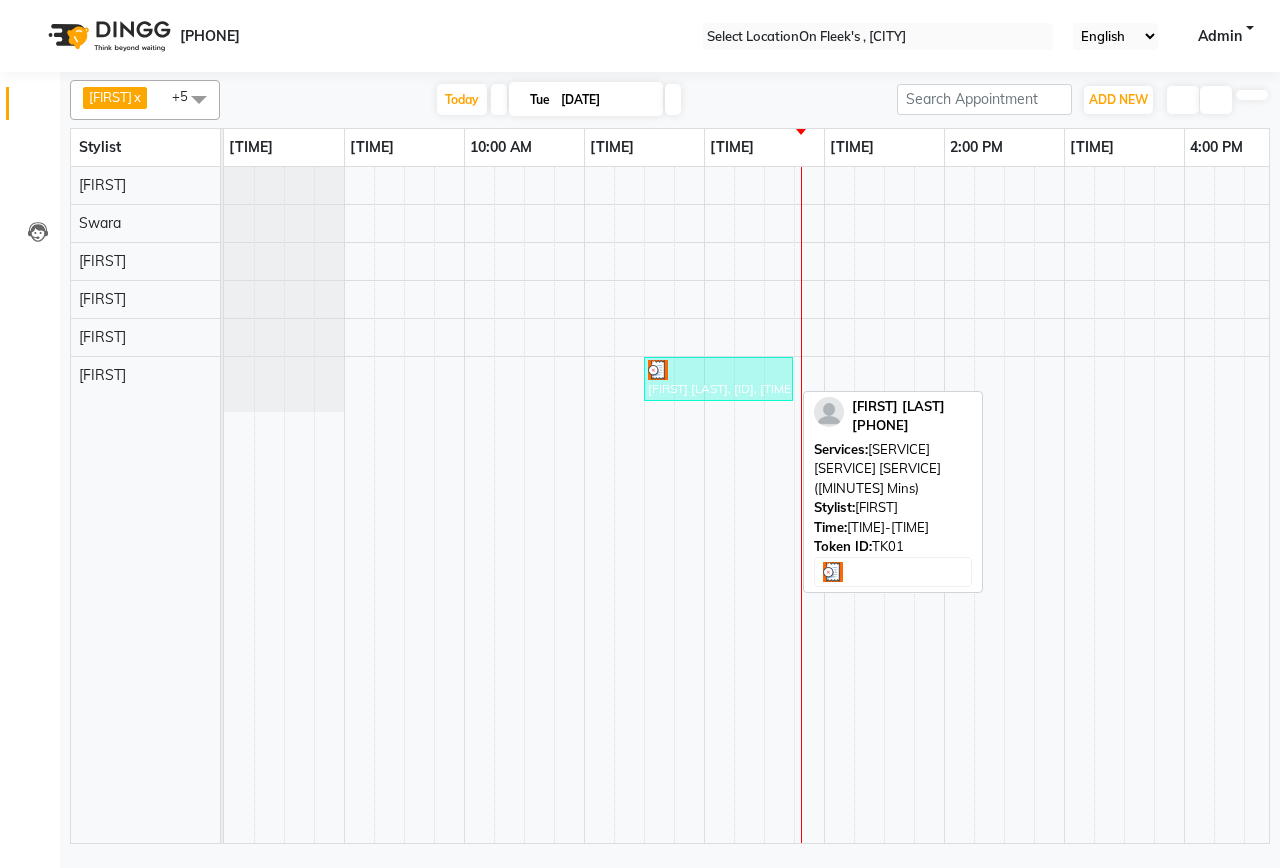 click at bounding box center [718, 370] 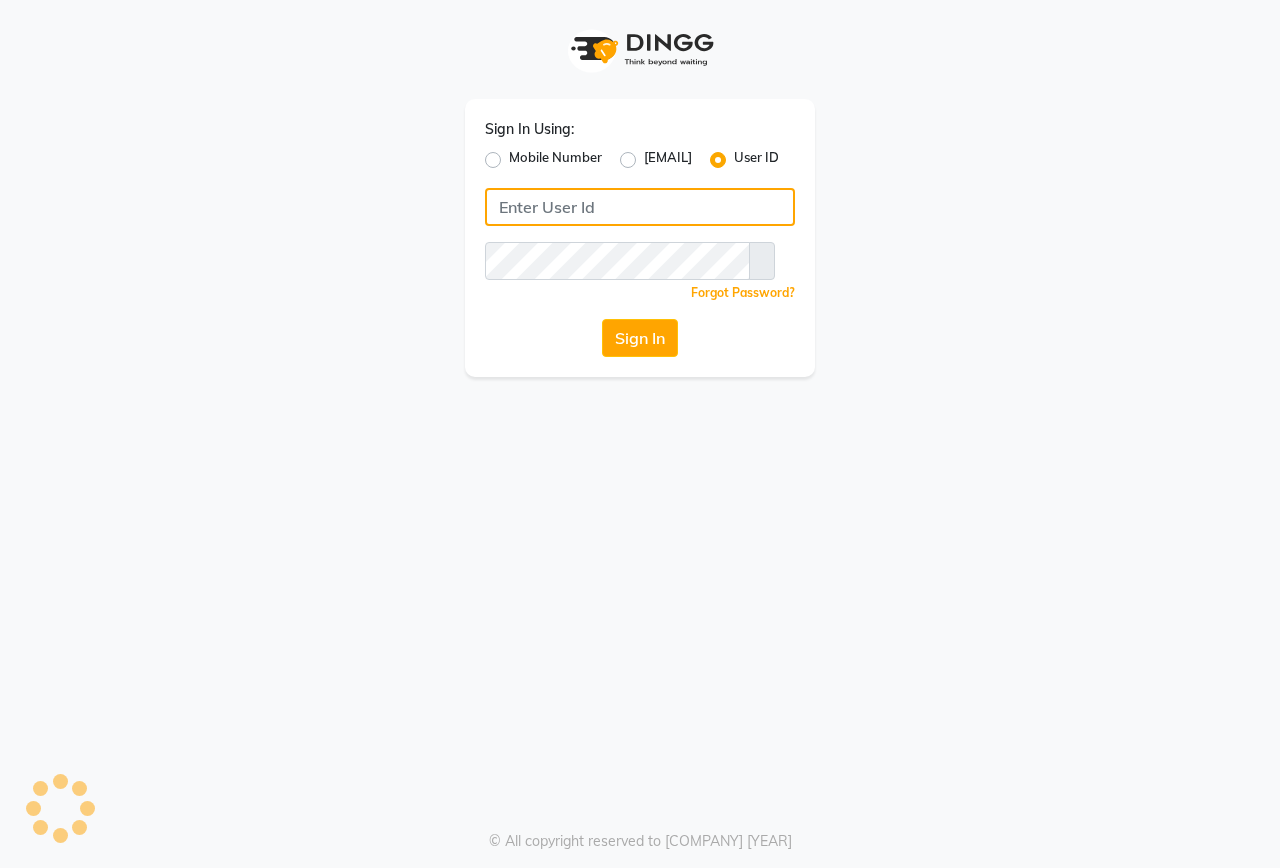 type on "onfleek" 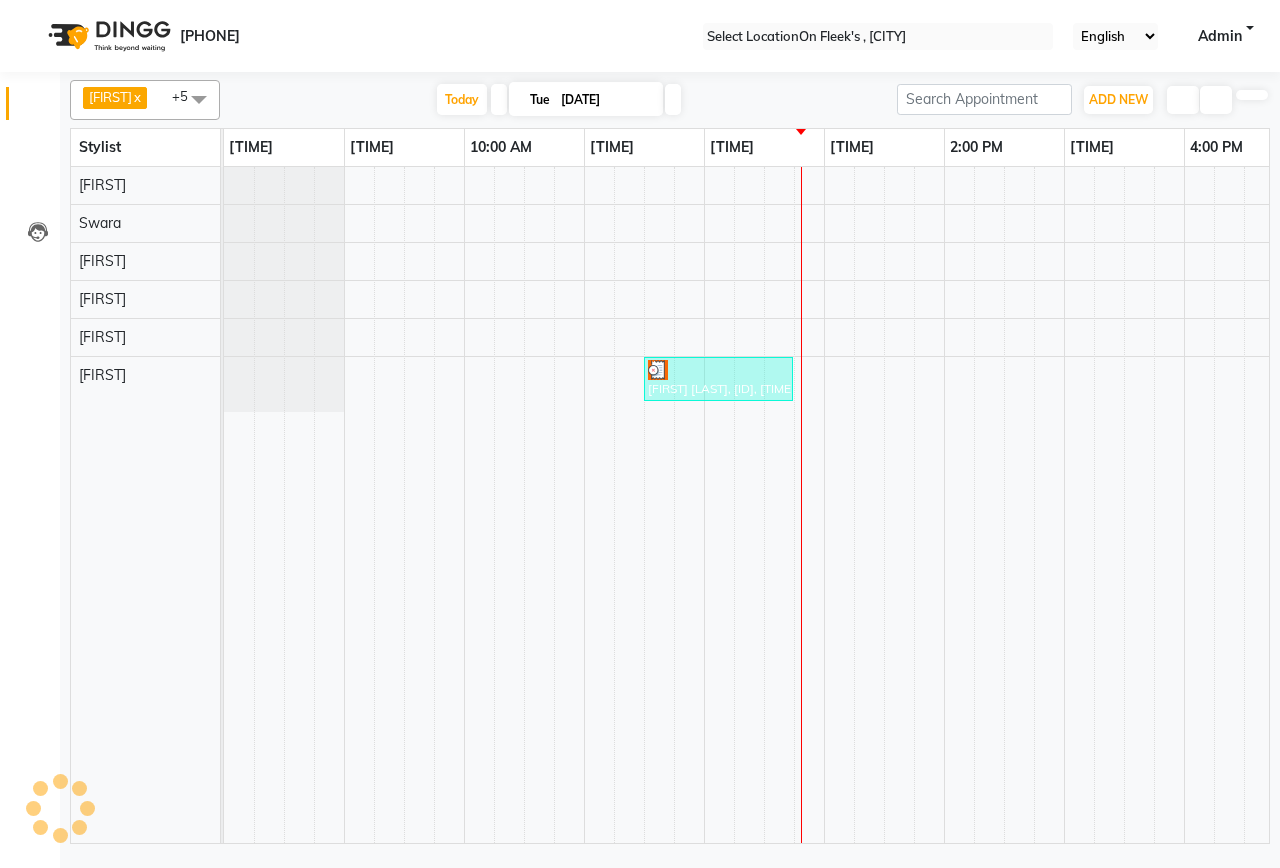 scroll, scrollTop: 0, scrollLeft: 481, axis: horizontal 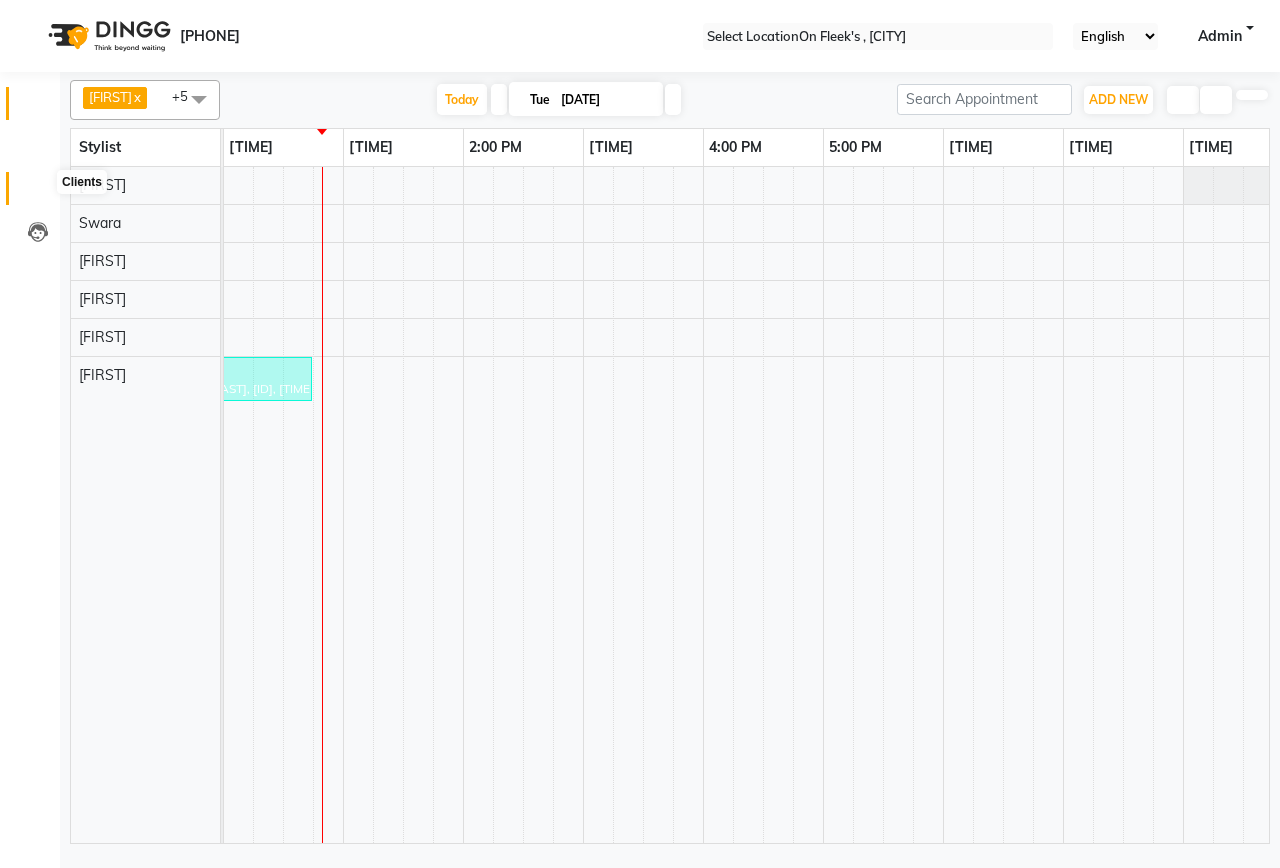 click at bounding box center (38, 193) 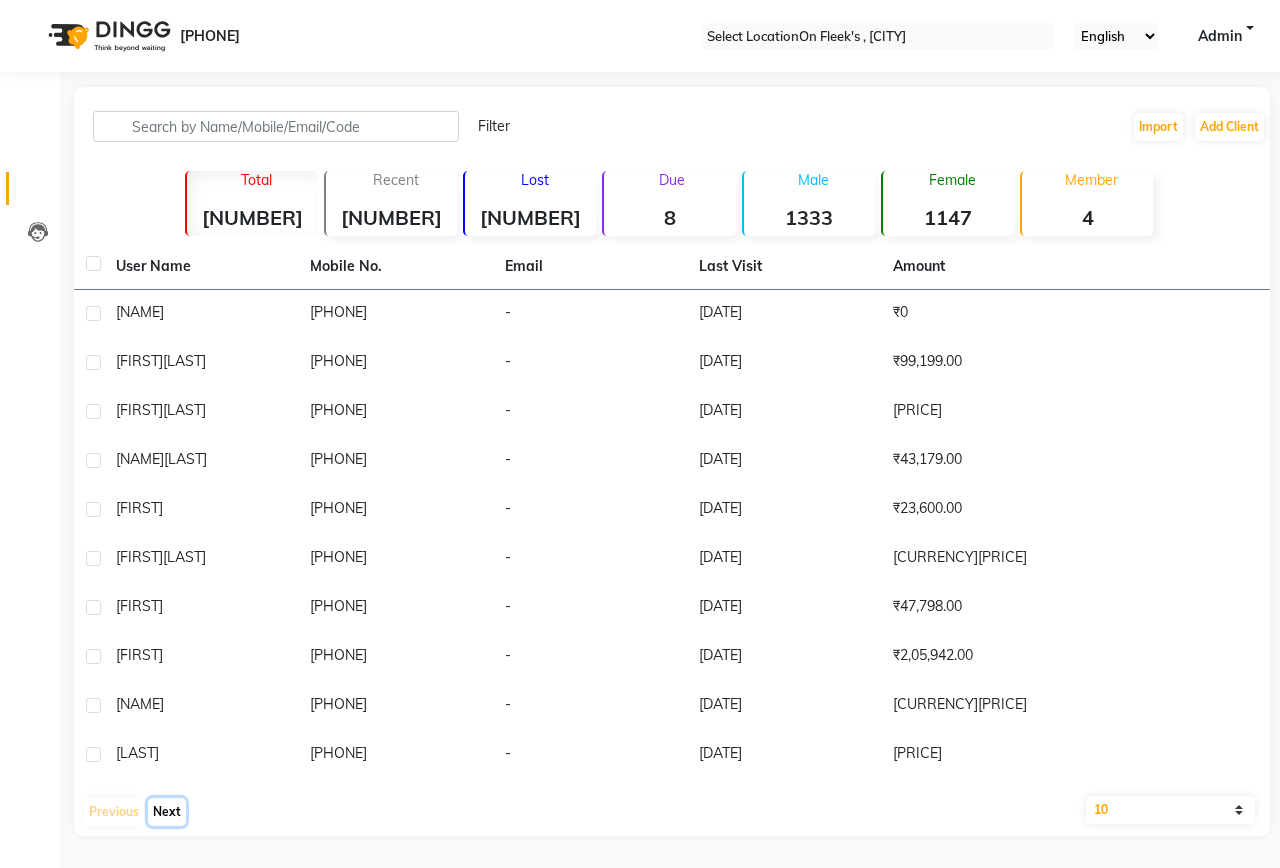 click on "Next" at bounding box center [167, 812] 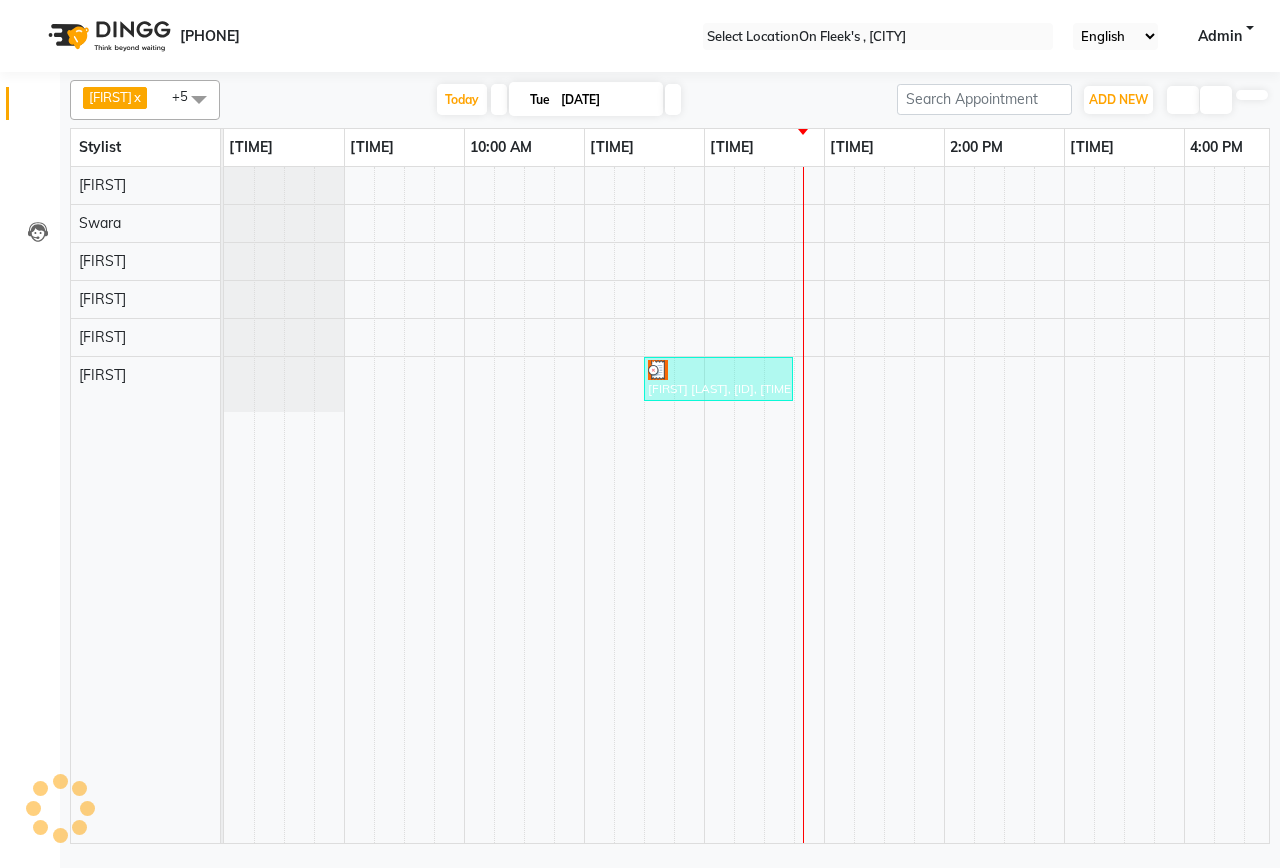 scroll, scrollTop: 0, scrollLeft: 0, axis: both 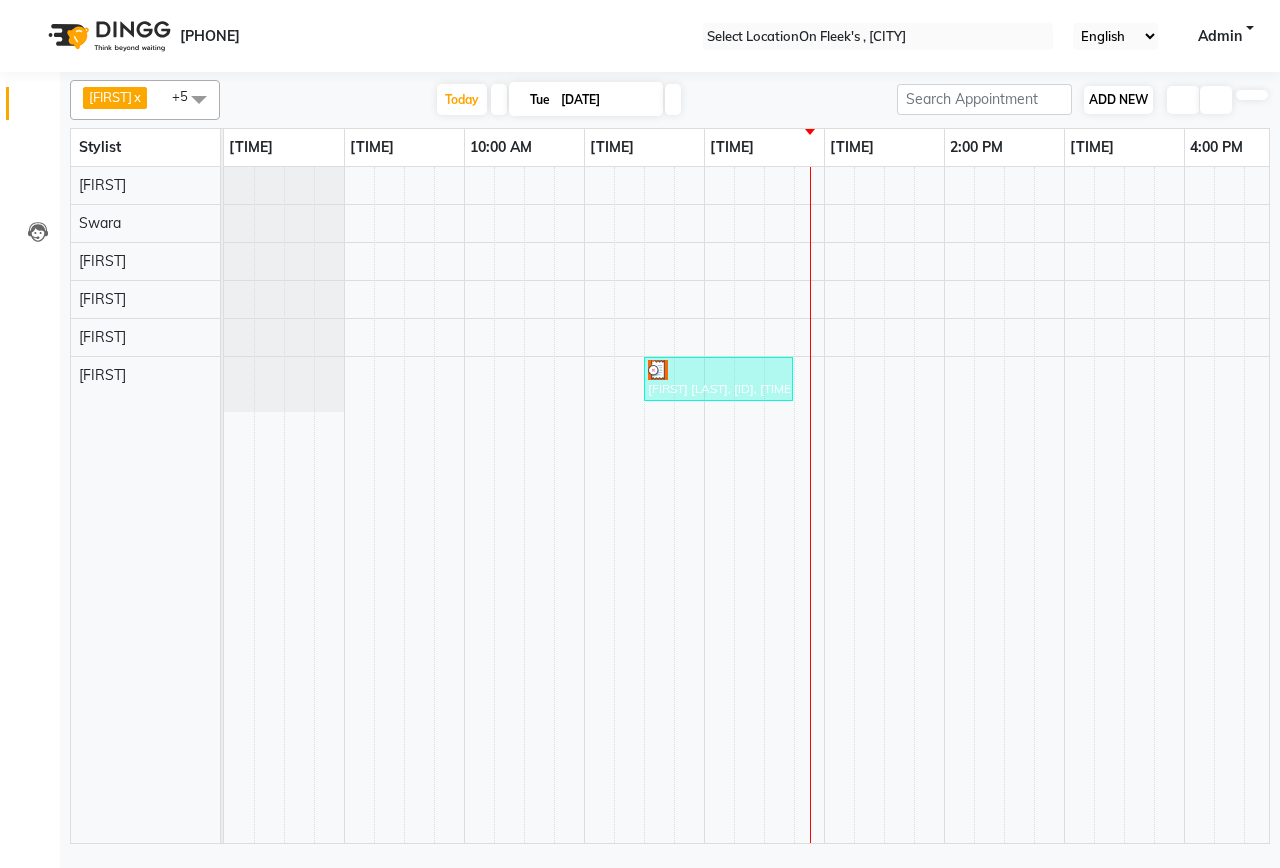 click on "ADD NEW Toggle Dropdown" at bounding box center [1118, 100] 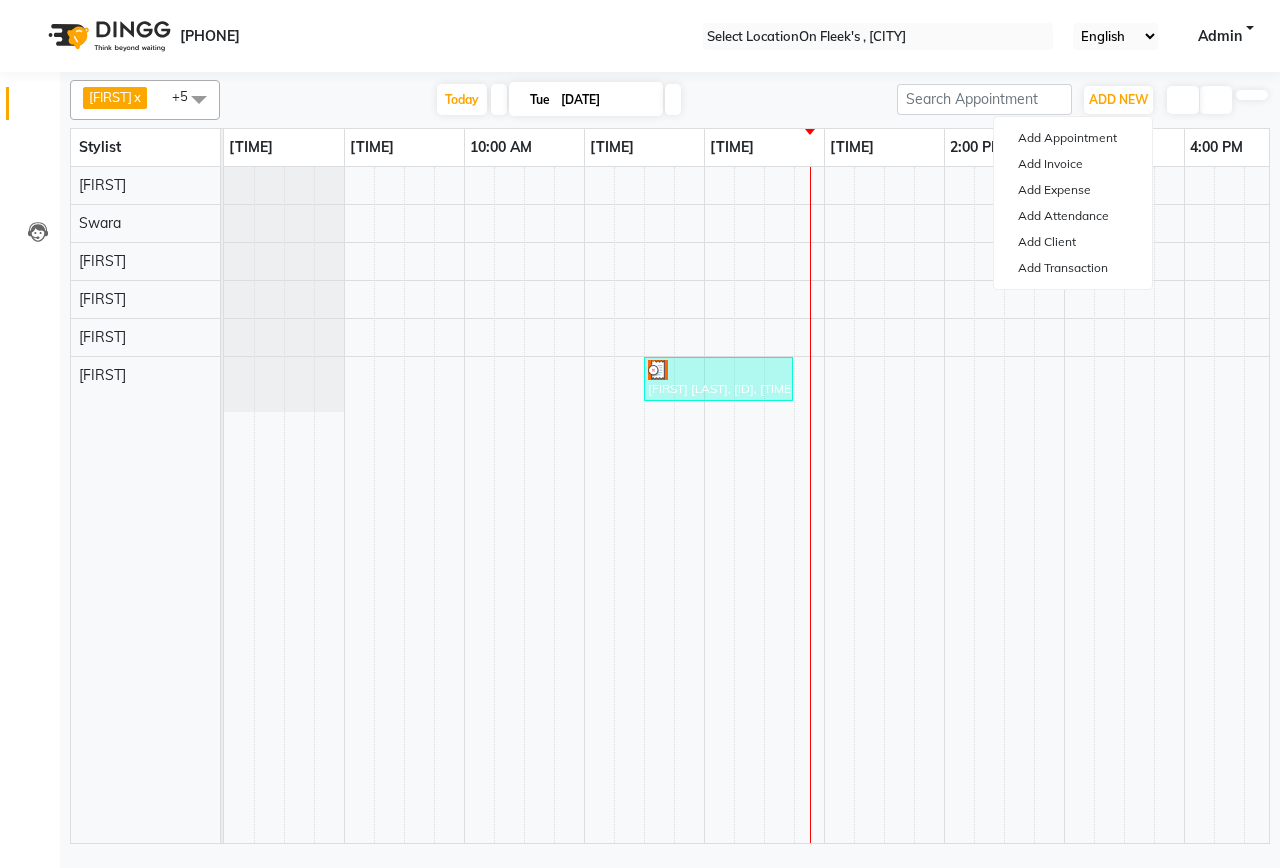 click at bounding box center [1183, 100] 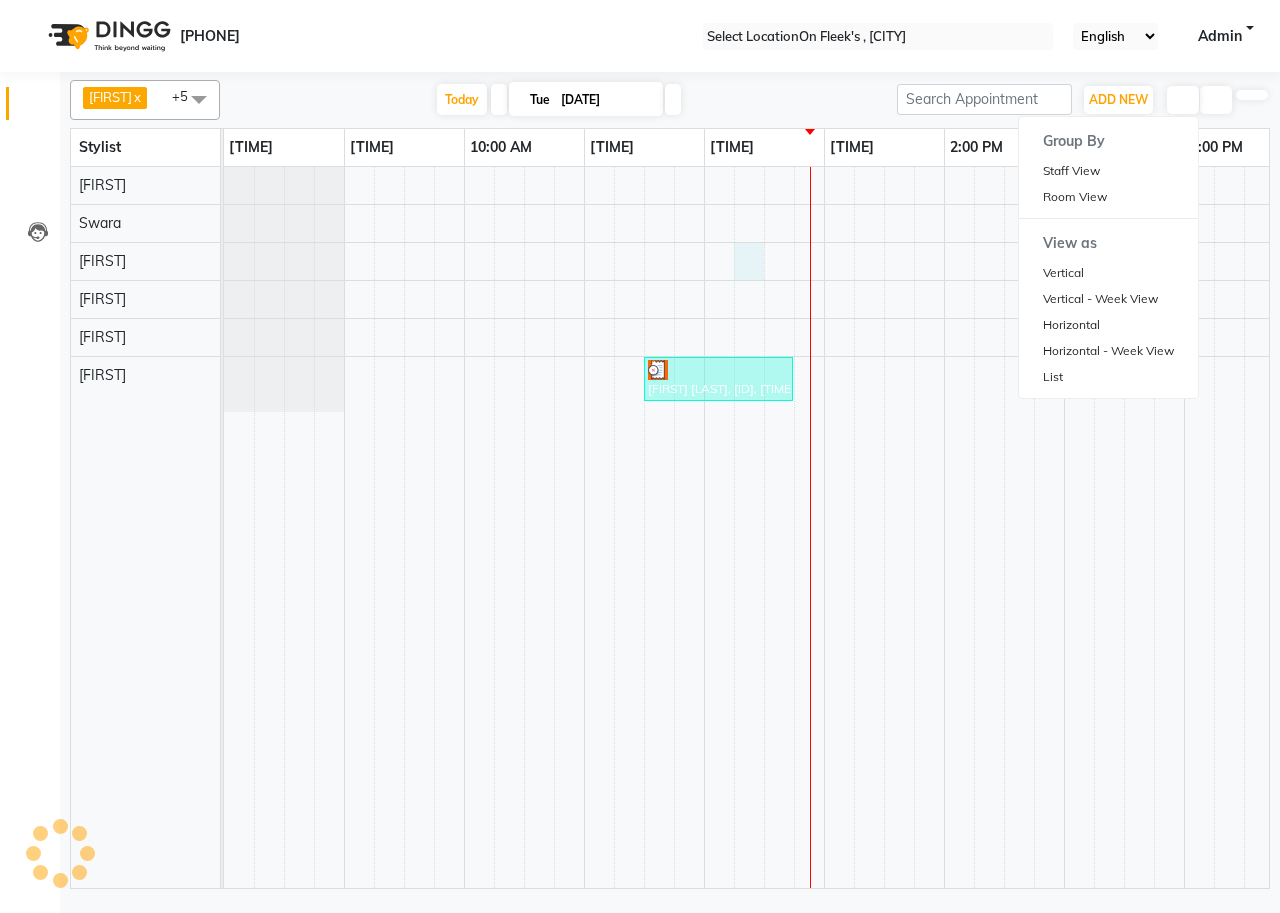 click on "[FIRST] [LAST], [ID], [TIME] - [NAME]" at bounding box center (1124, 527) 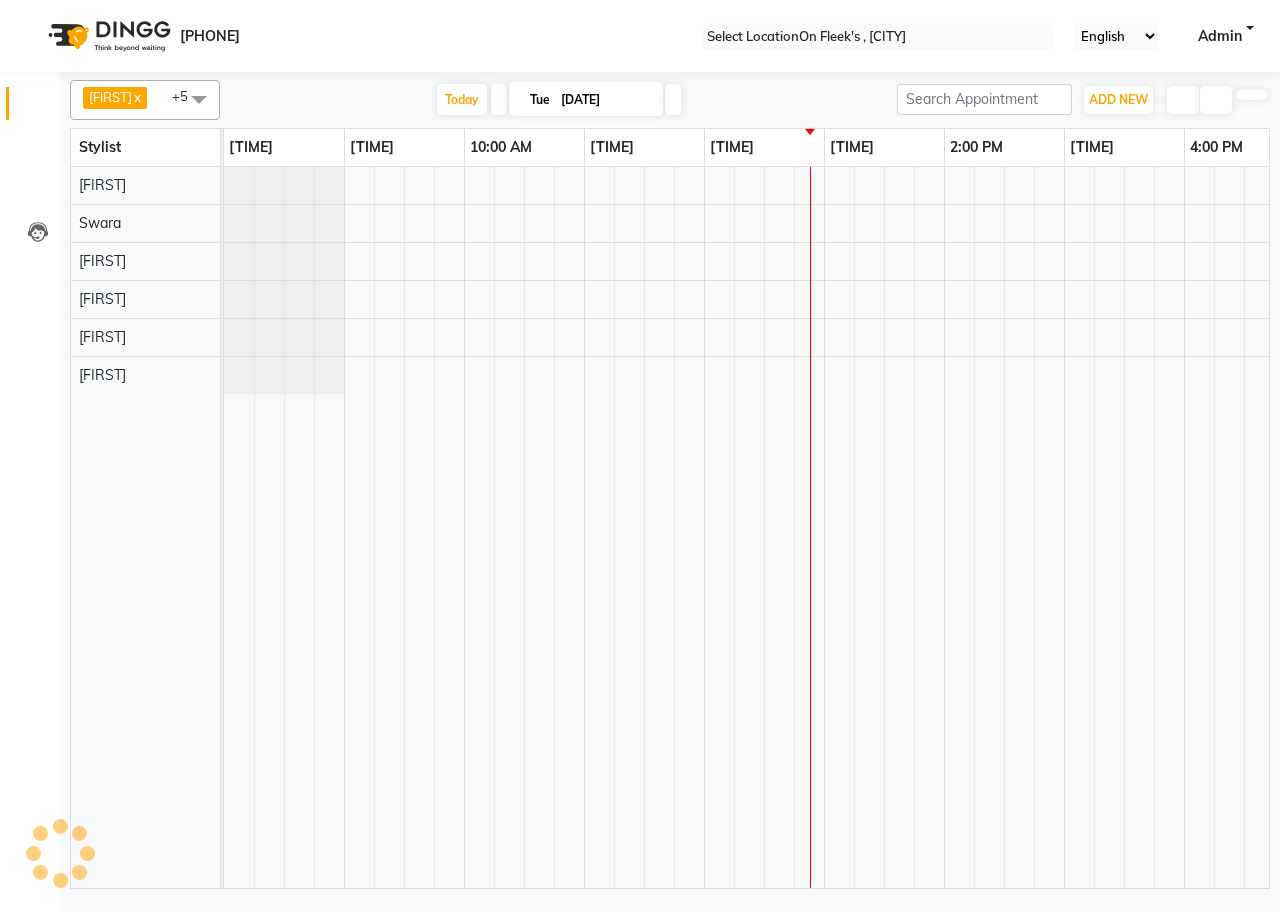 scroll, scrollTop: 0, scrollLeft: 0, axis: both 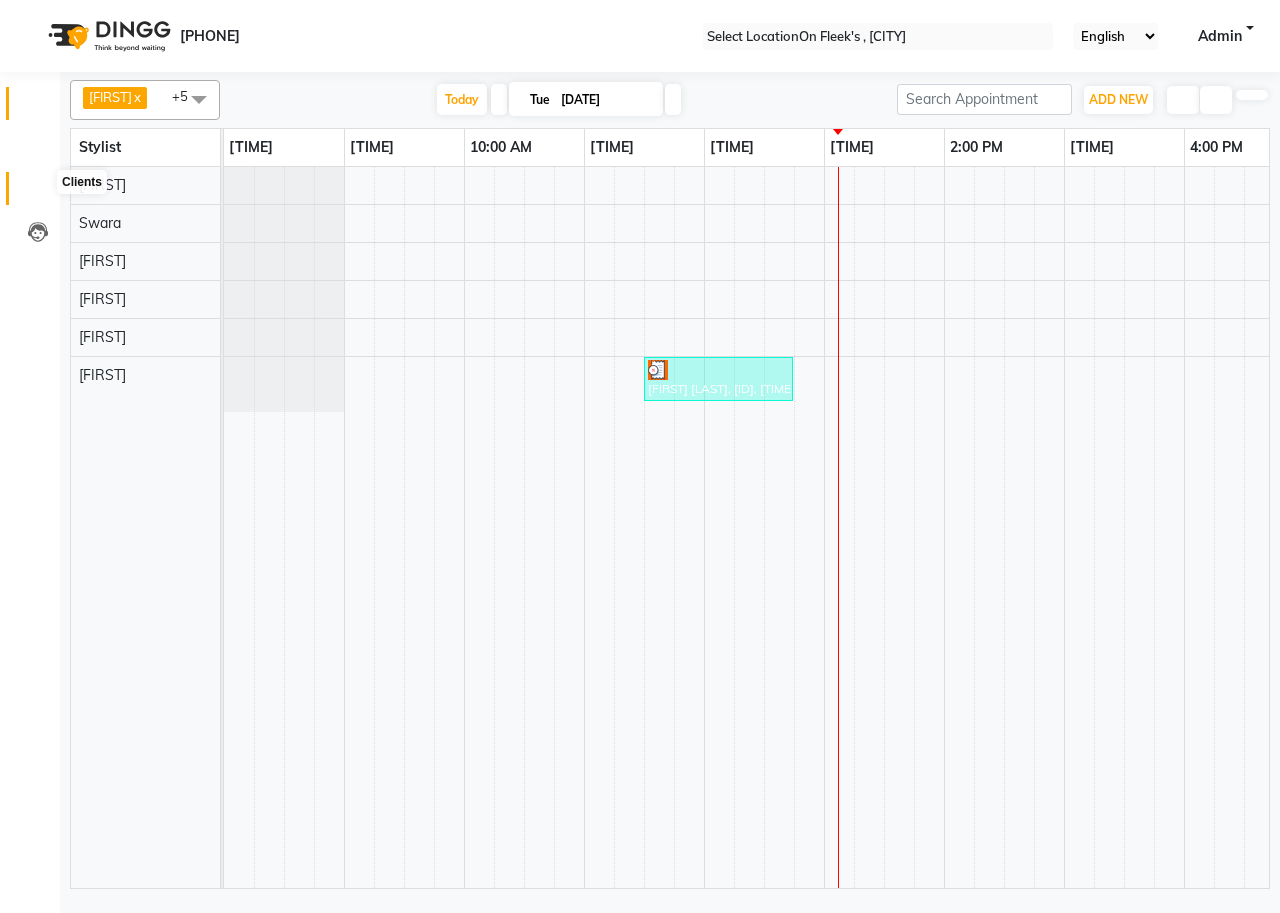 click at bounding box center [38, 193] 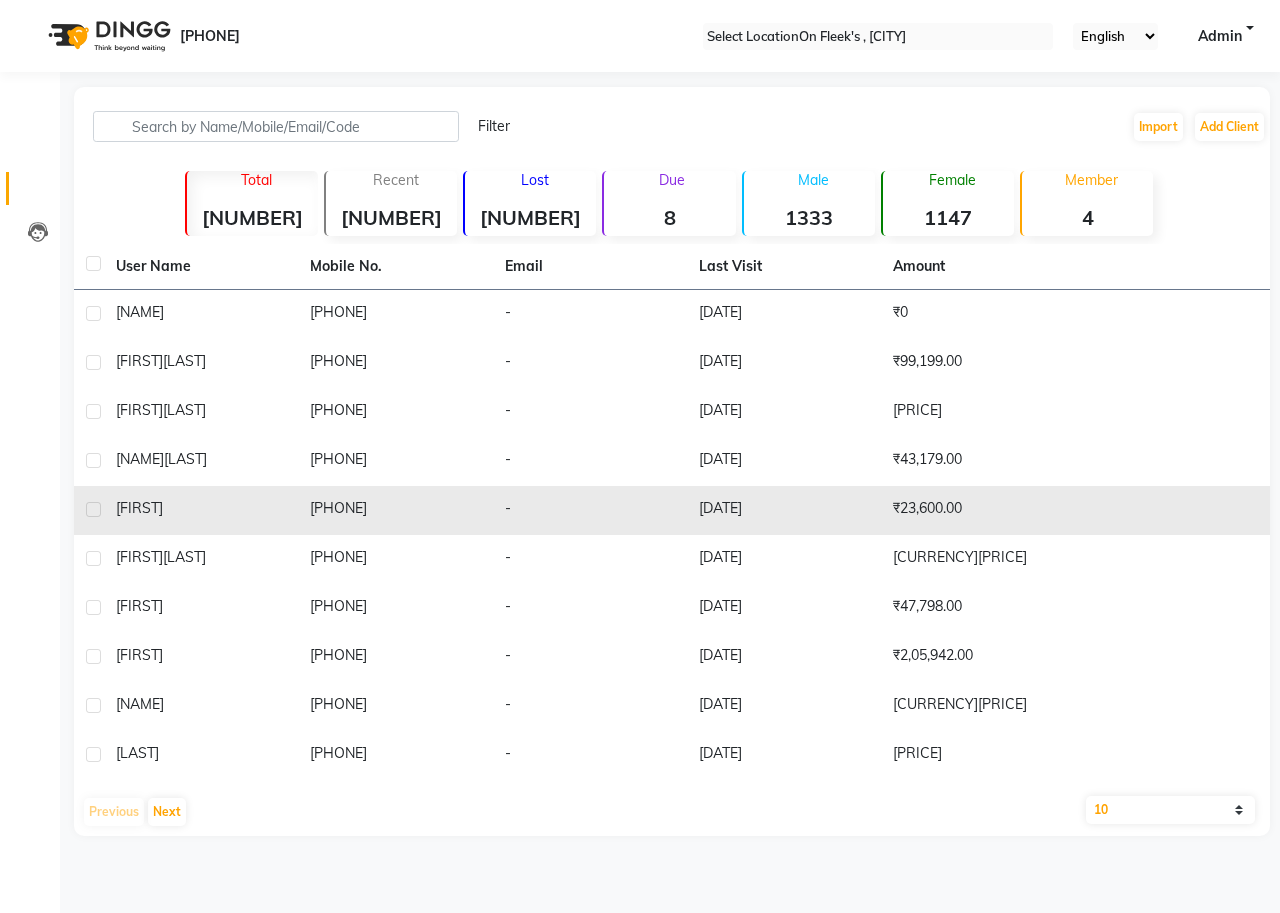 click on "[PHONE]" at bounding box center [395, 314] 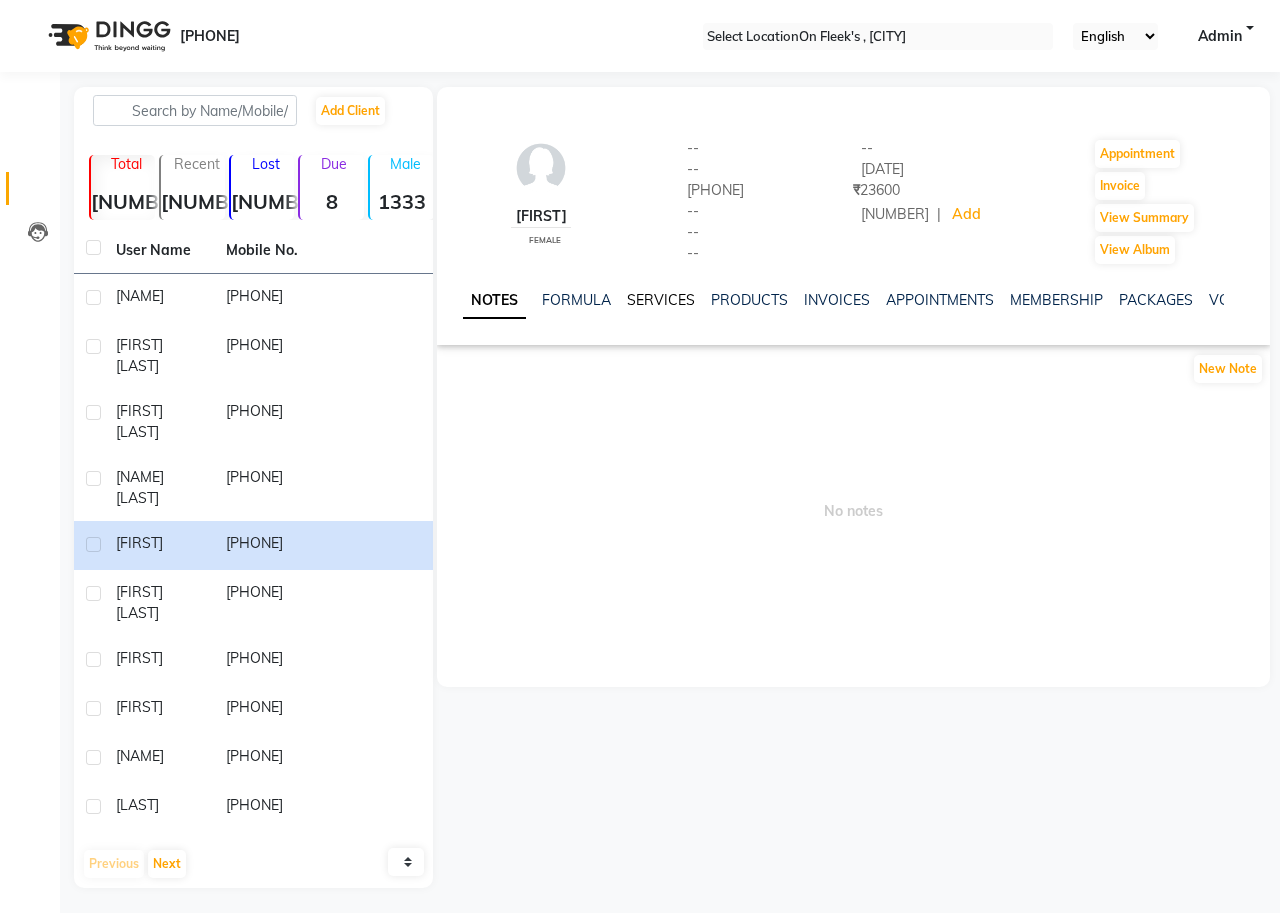 click on "SERVICES" at bounding box center [661, 300] 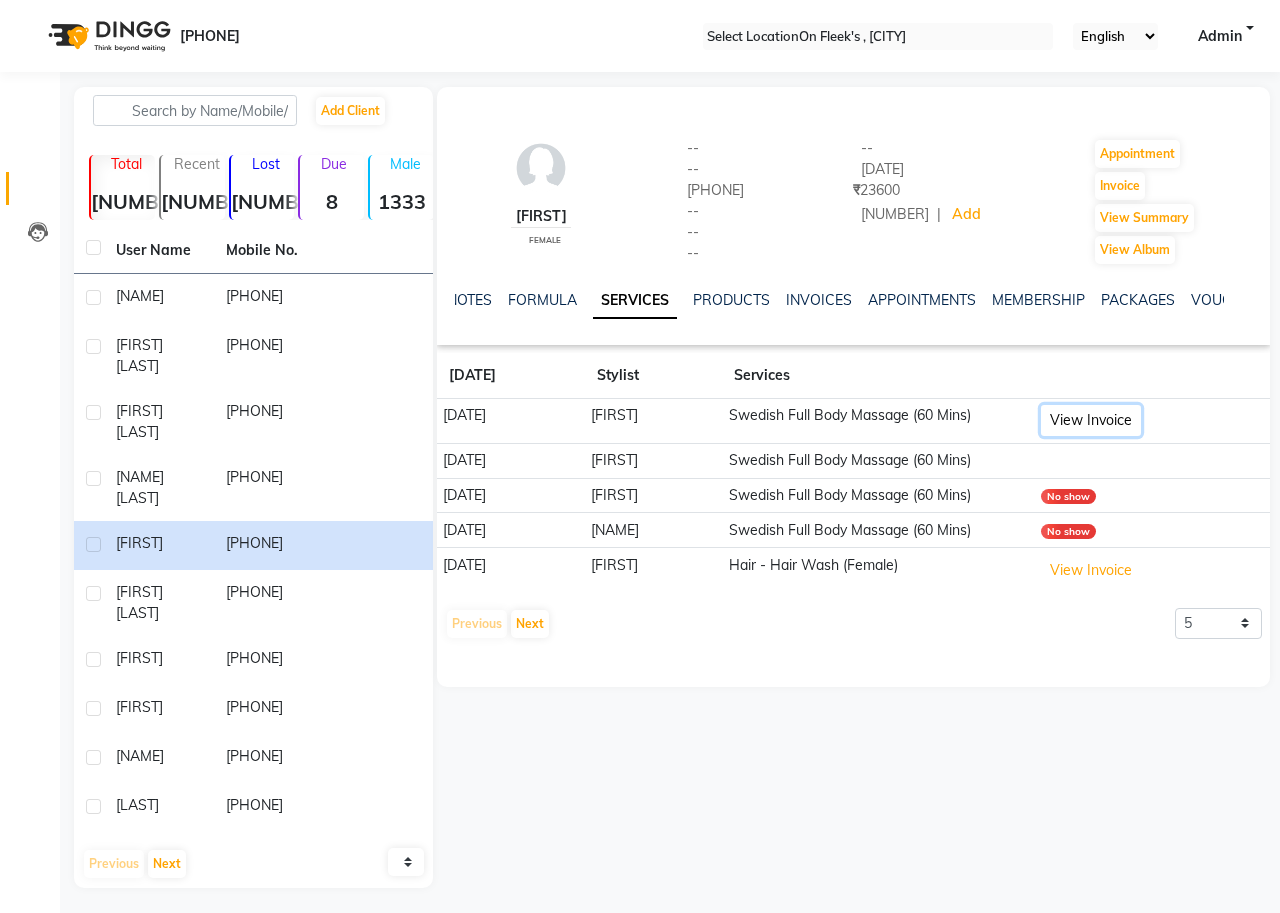 click on "View Invoice" at bounding box center (1091, 420) 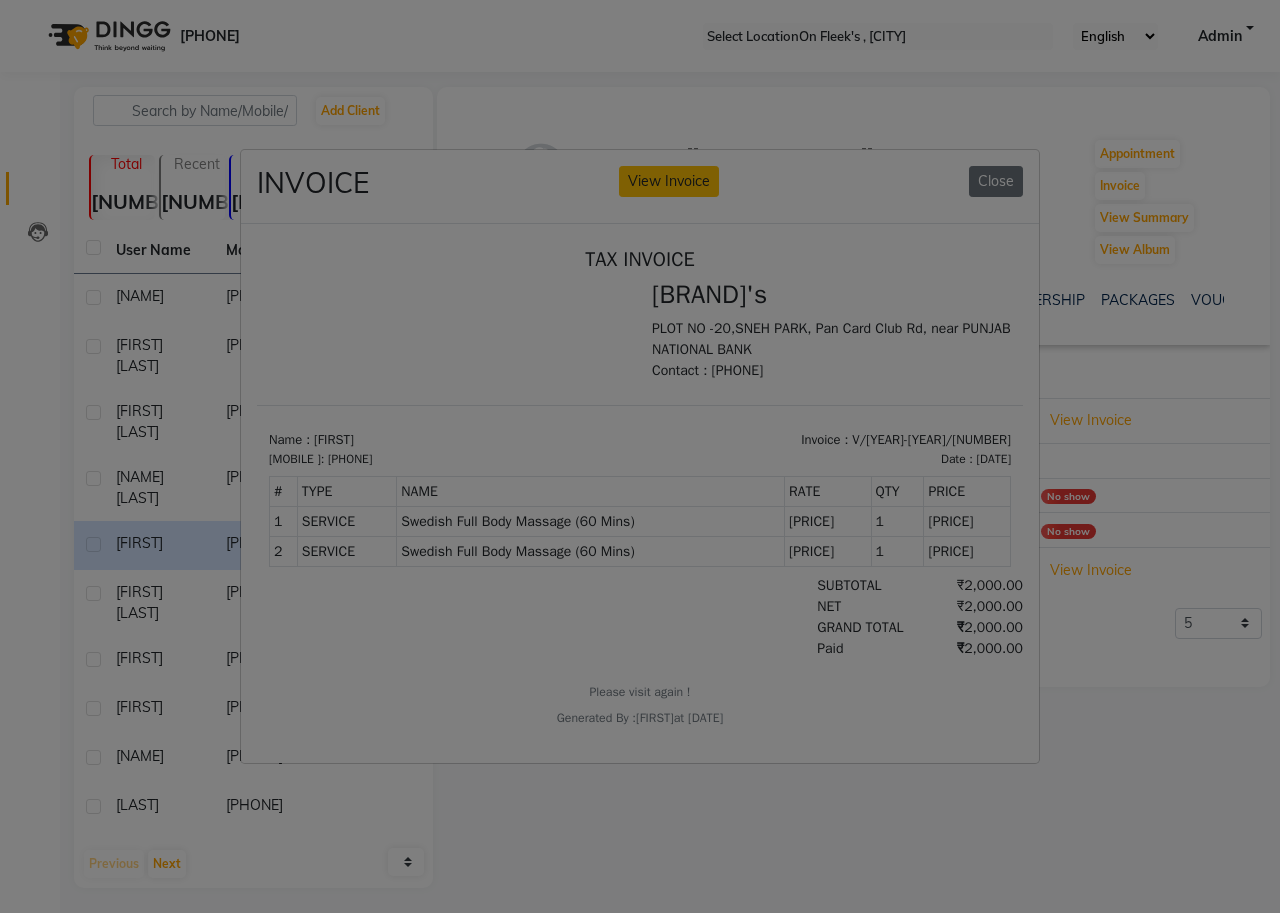scroll, scrollTop: 0, scrollLeft: 0, axis: both 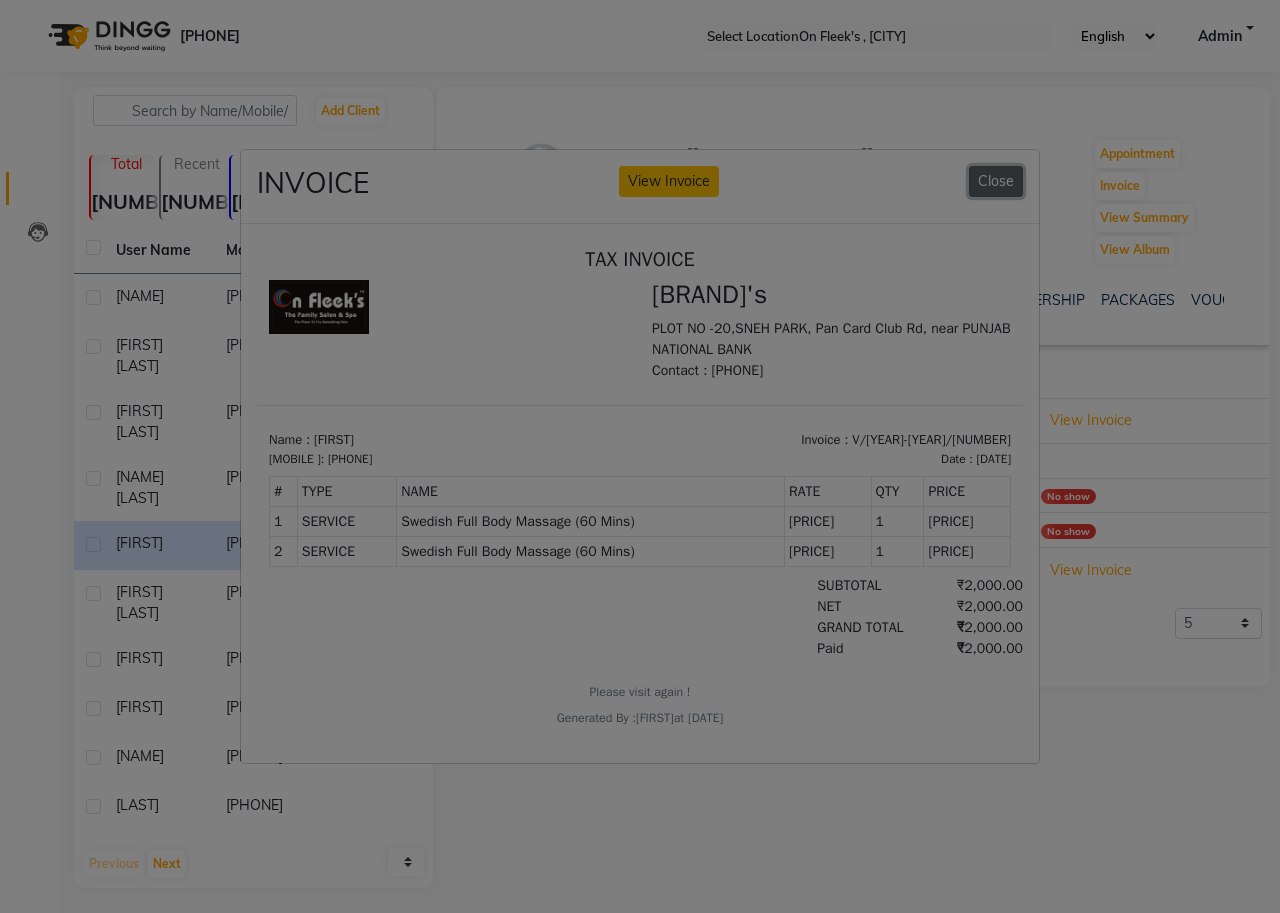 click on "Close" at bounding box center (996, 181) 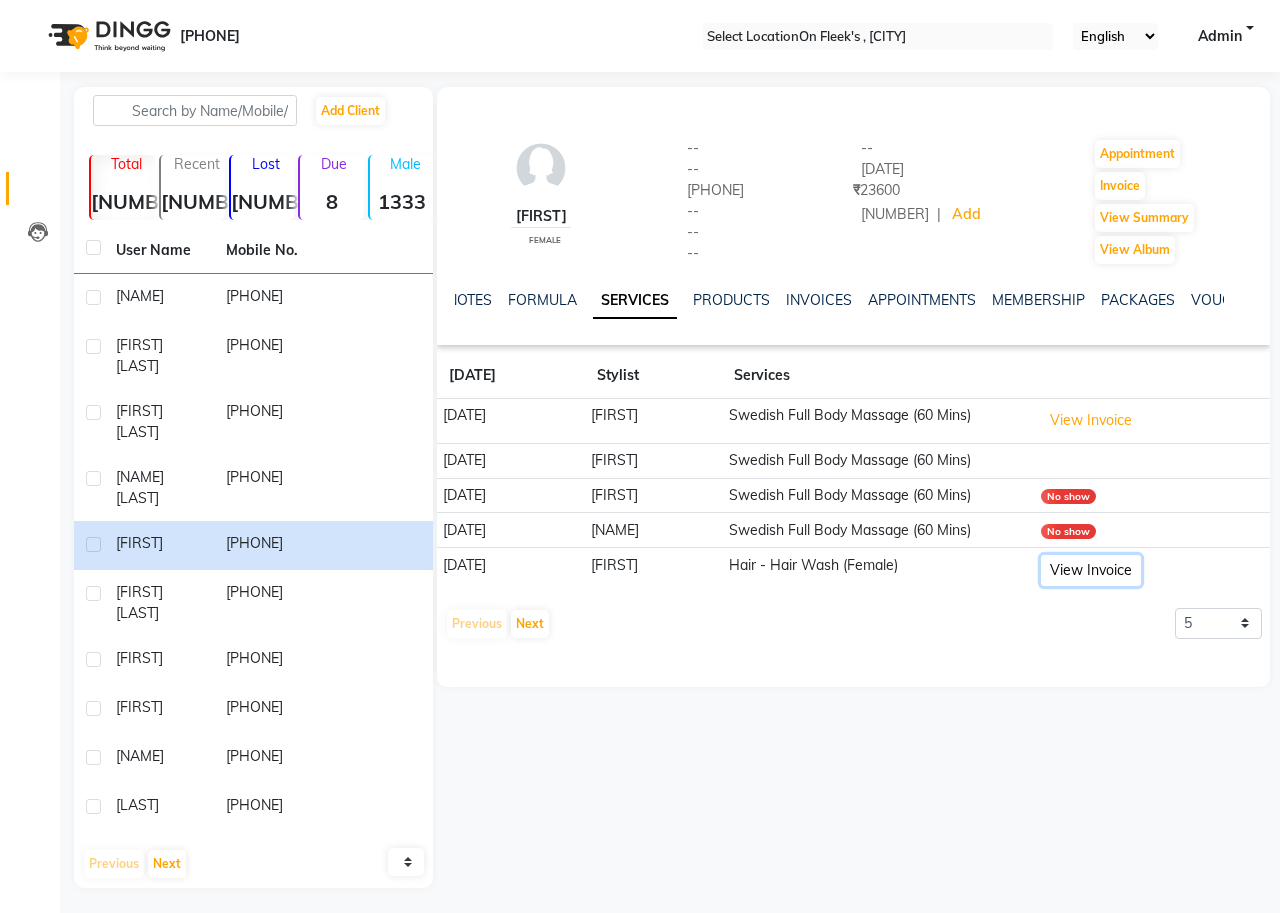 click on "View Invoice" at bounding box center (1091, 420) 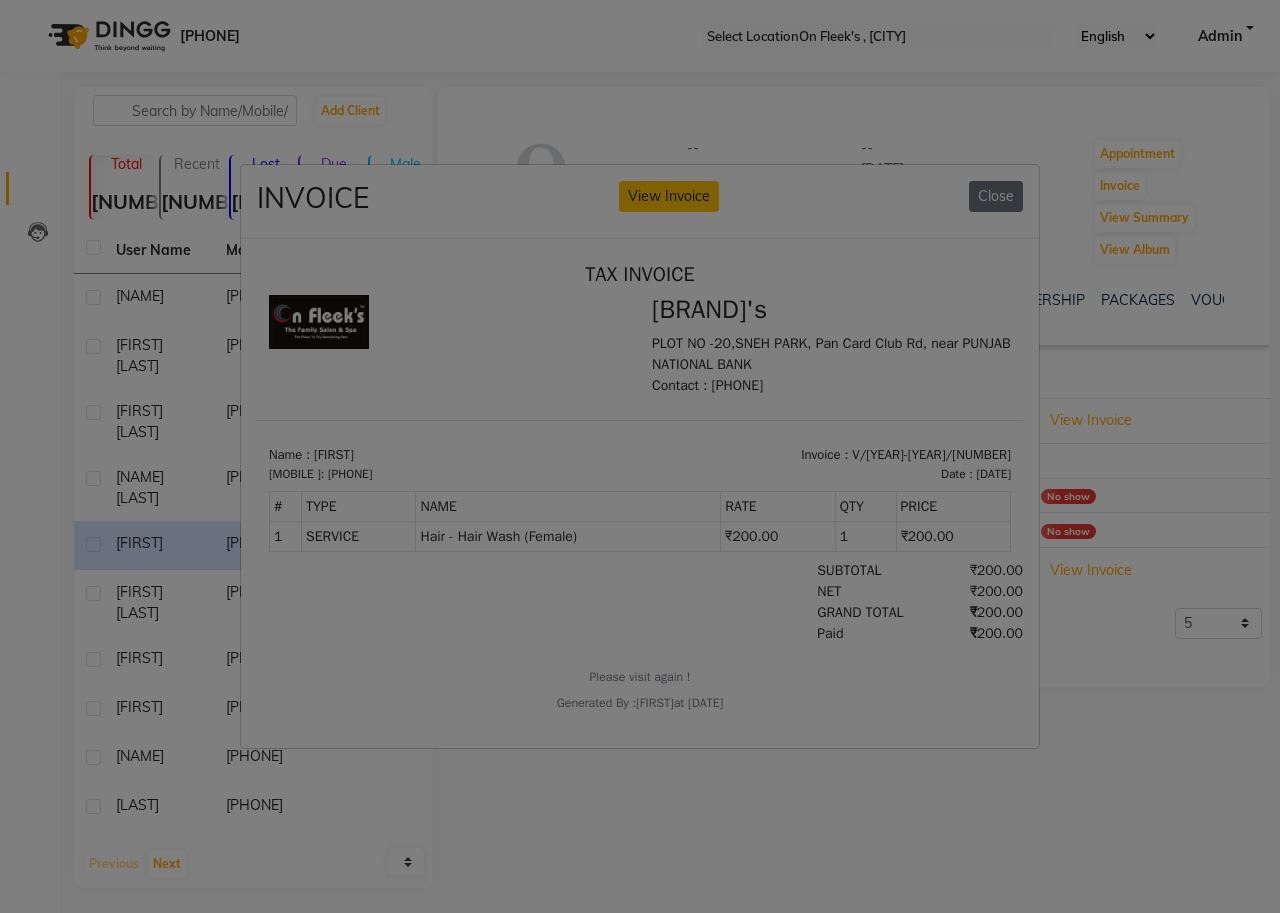 scroll, scrollTop: 0, scrollLeft: 0, axis: both 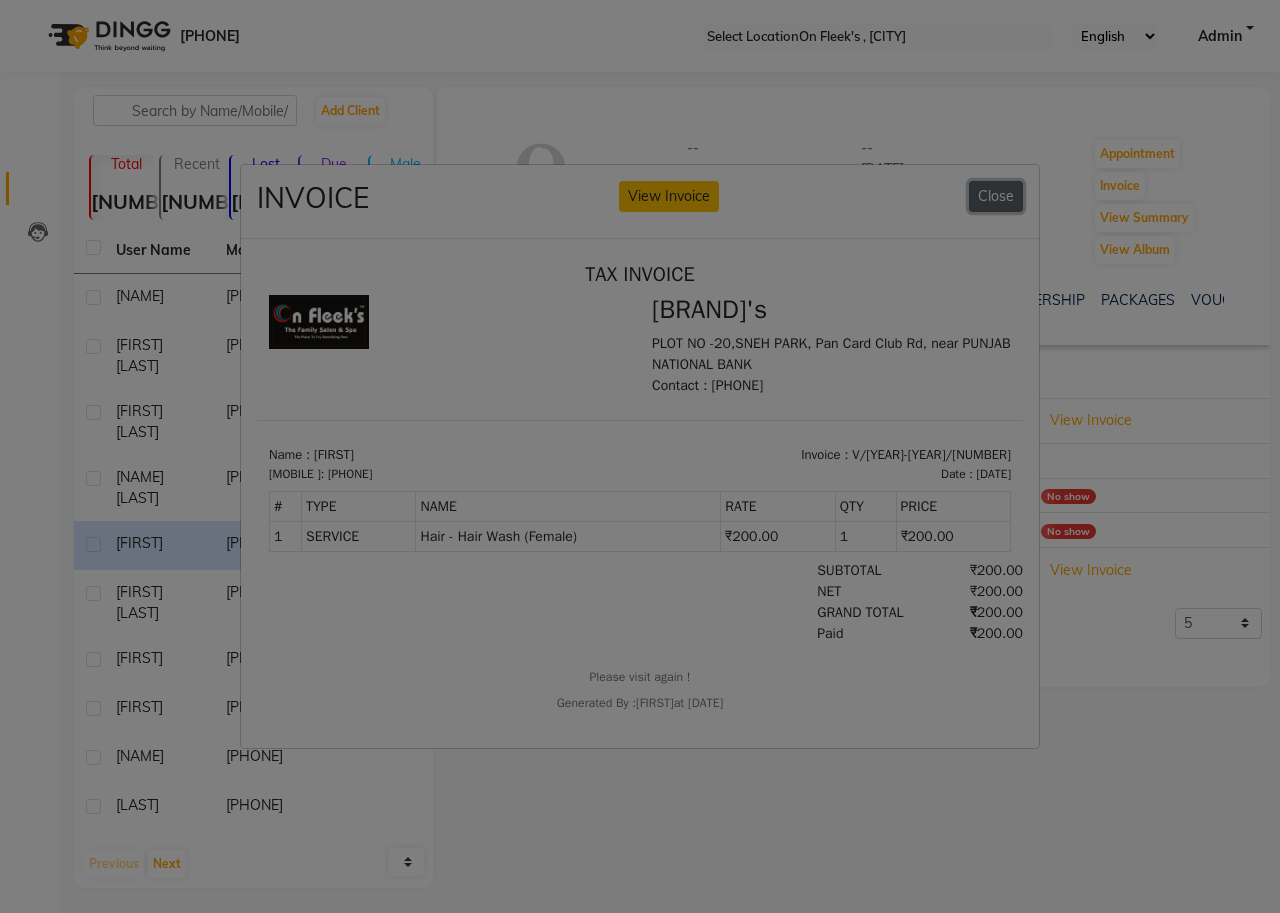 click on "Close" at bounding box center [996, 196] 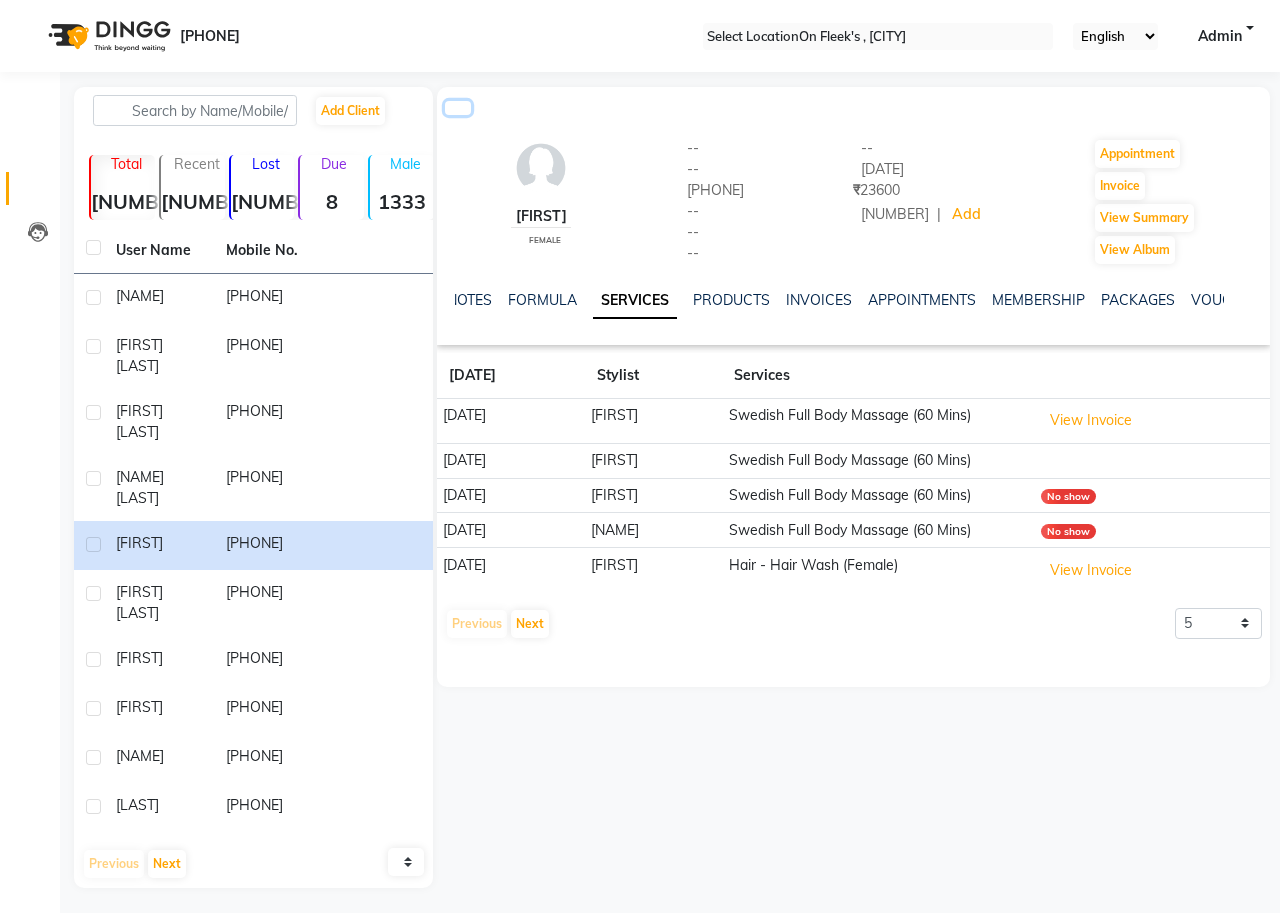 click at bounding box center [458, 108] 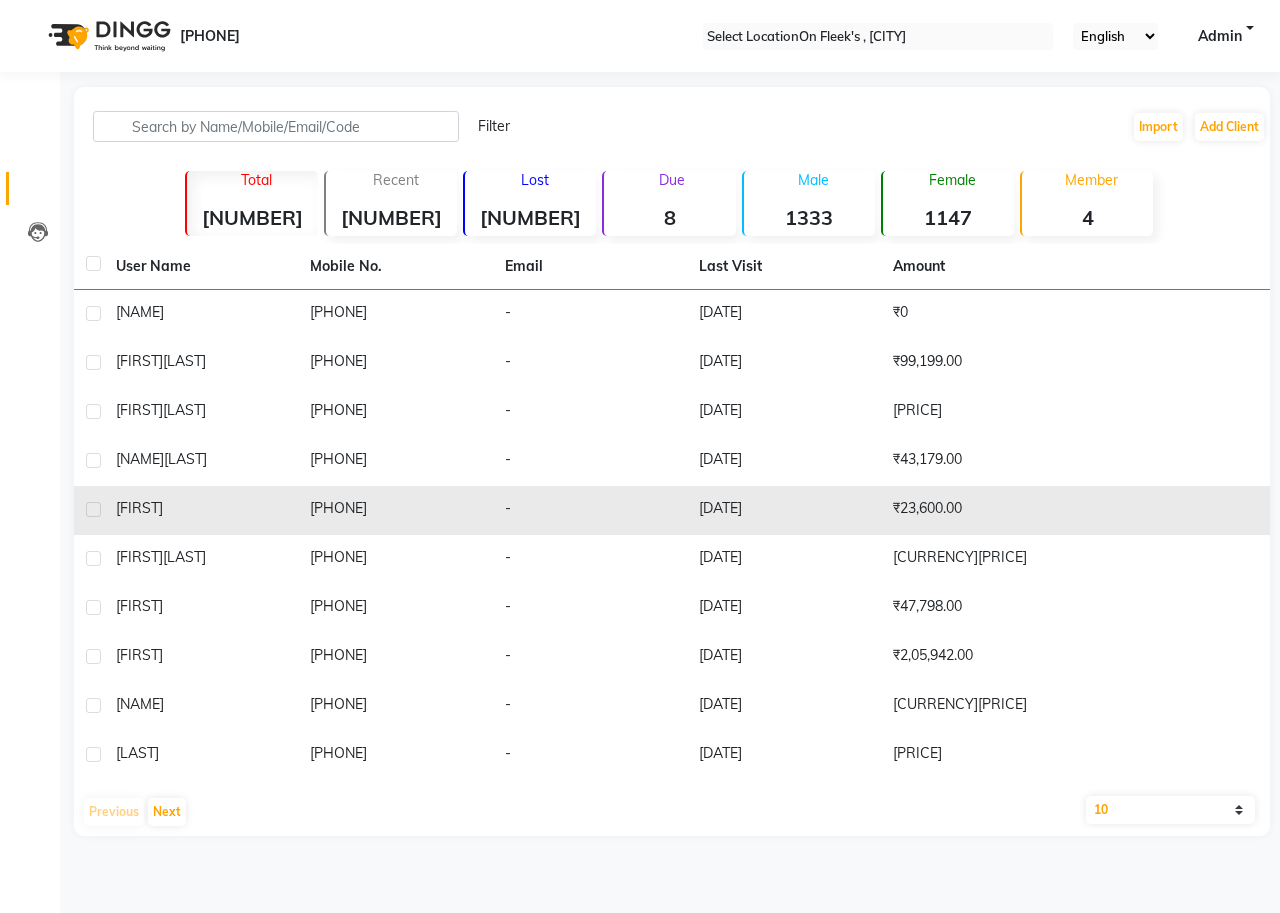 click on "₹23,600.00" at bounding box center [978, 314] 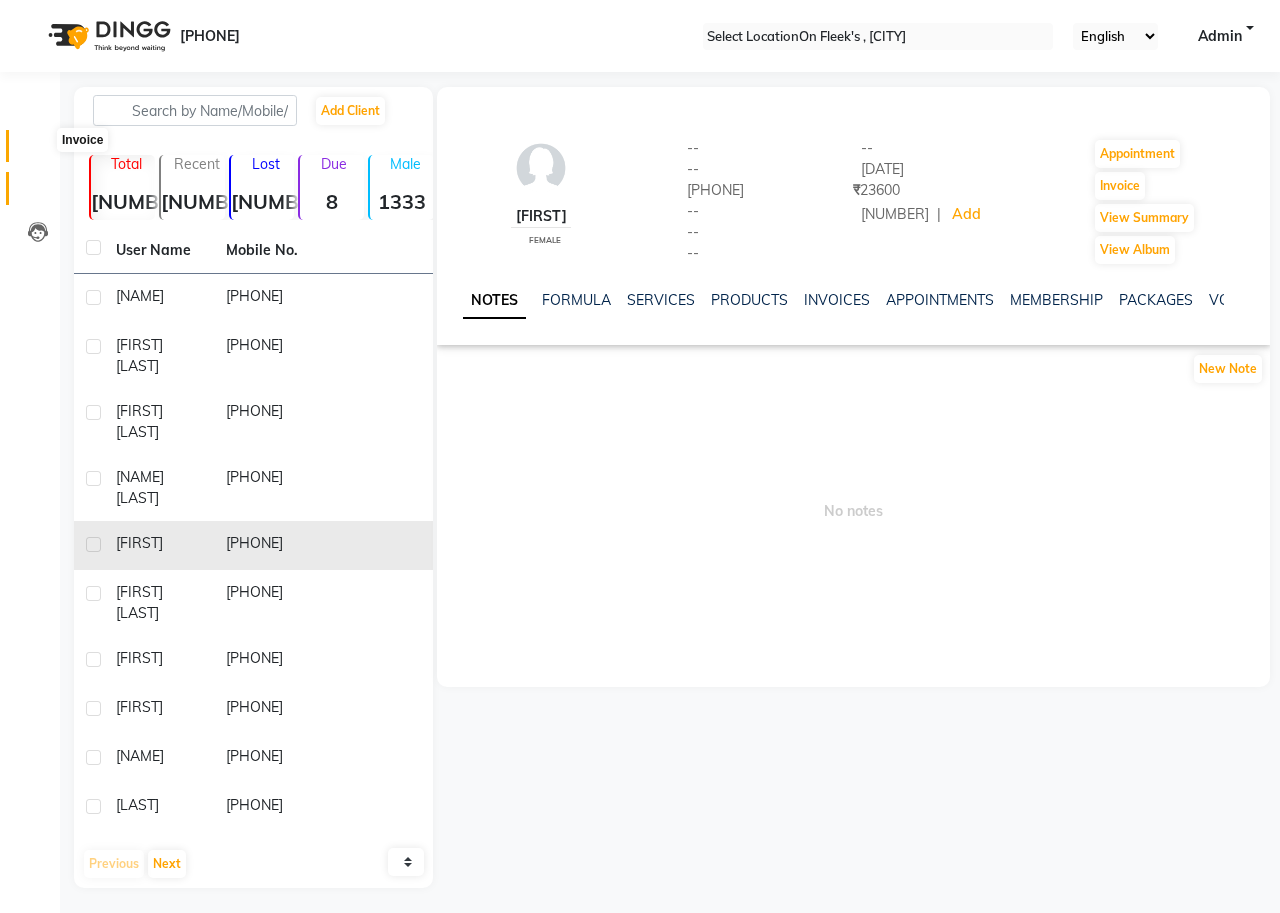 click at bounding box center [37, 151] 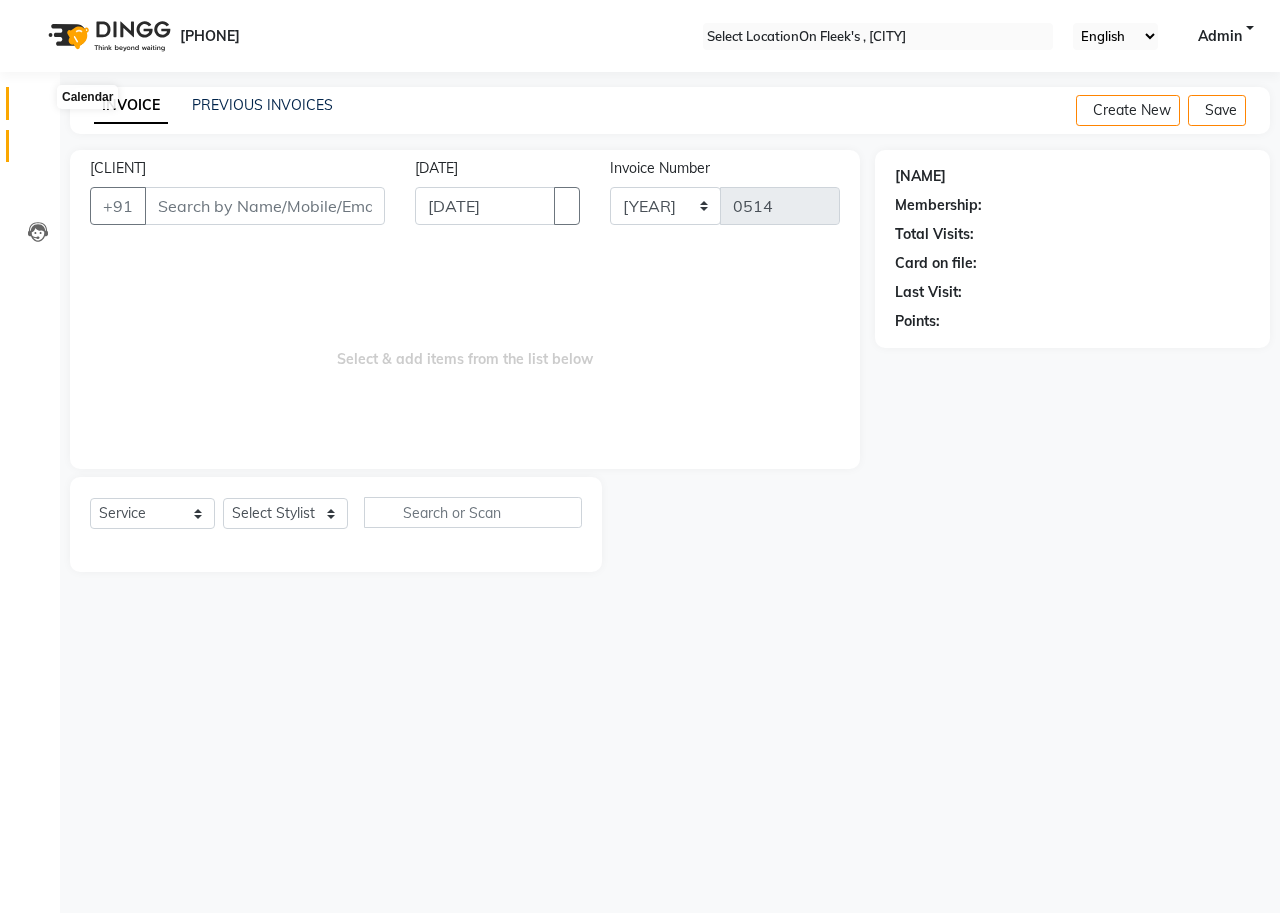 click at bounding box center (37, 108) 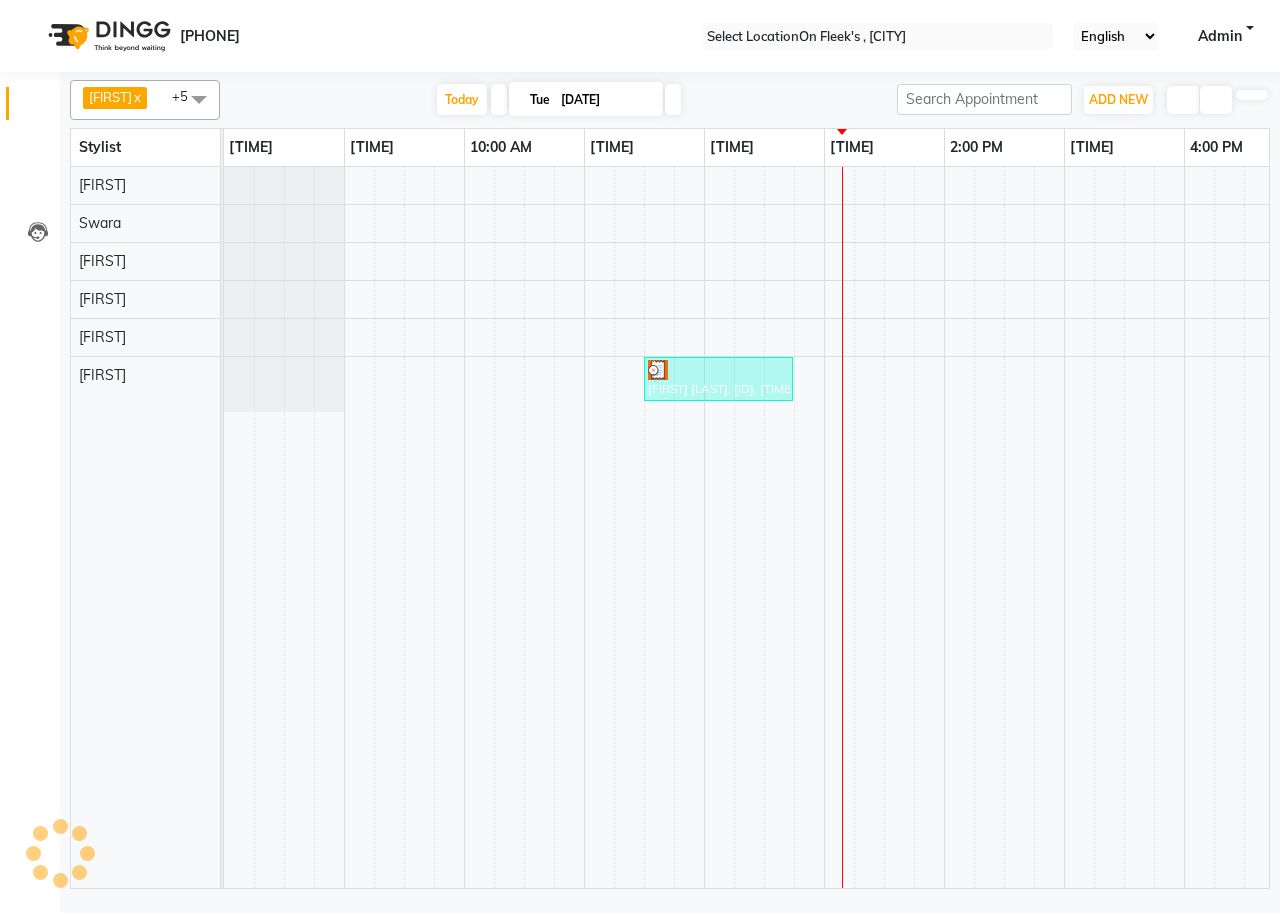 scroll, scrollTop: 0, scrollLeft: 0, axis: both 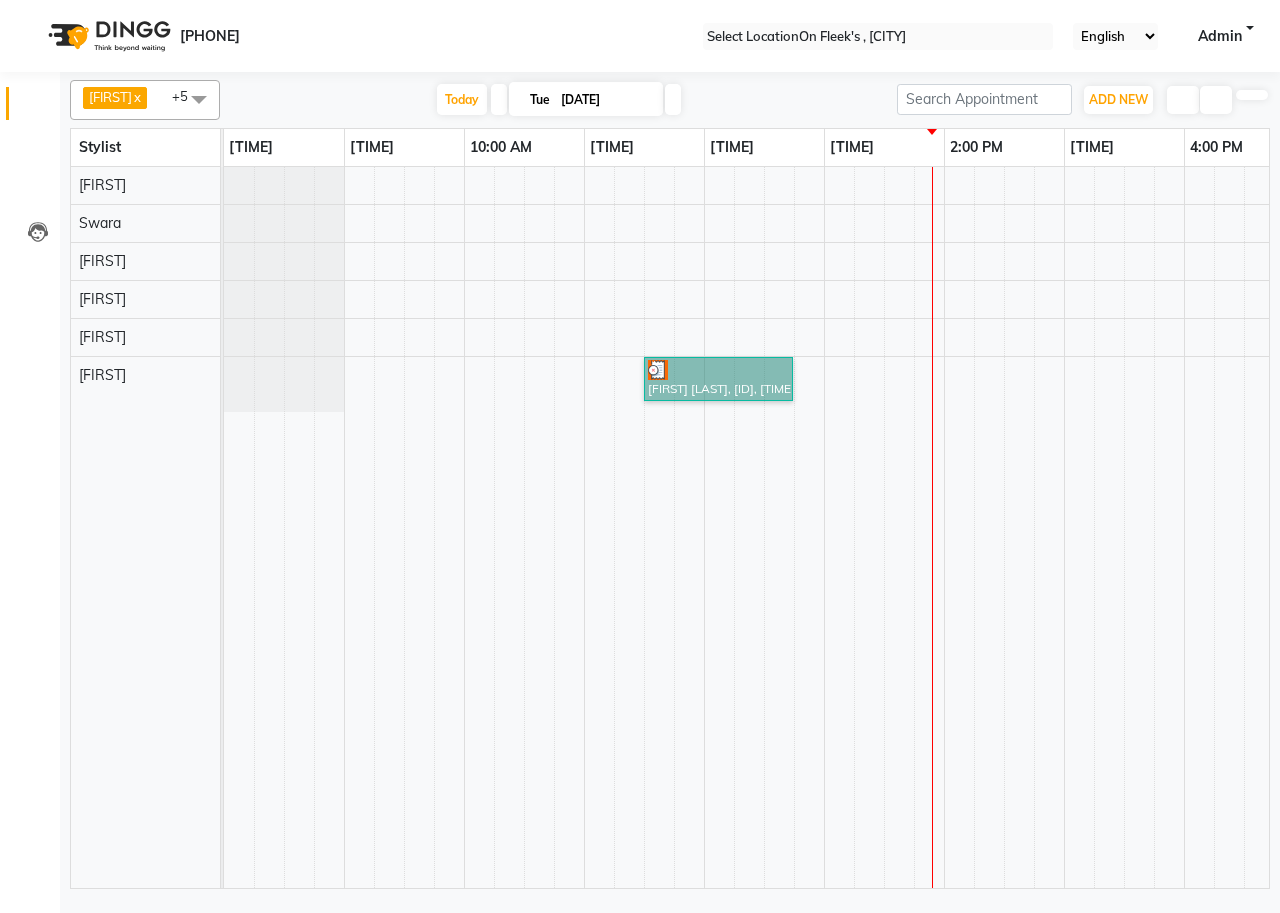 click on "[FIRST] [LAST], [ID], [TIME] - [NAME]" at bounding box center [1124, 527] 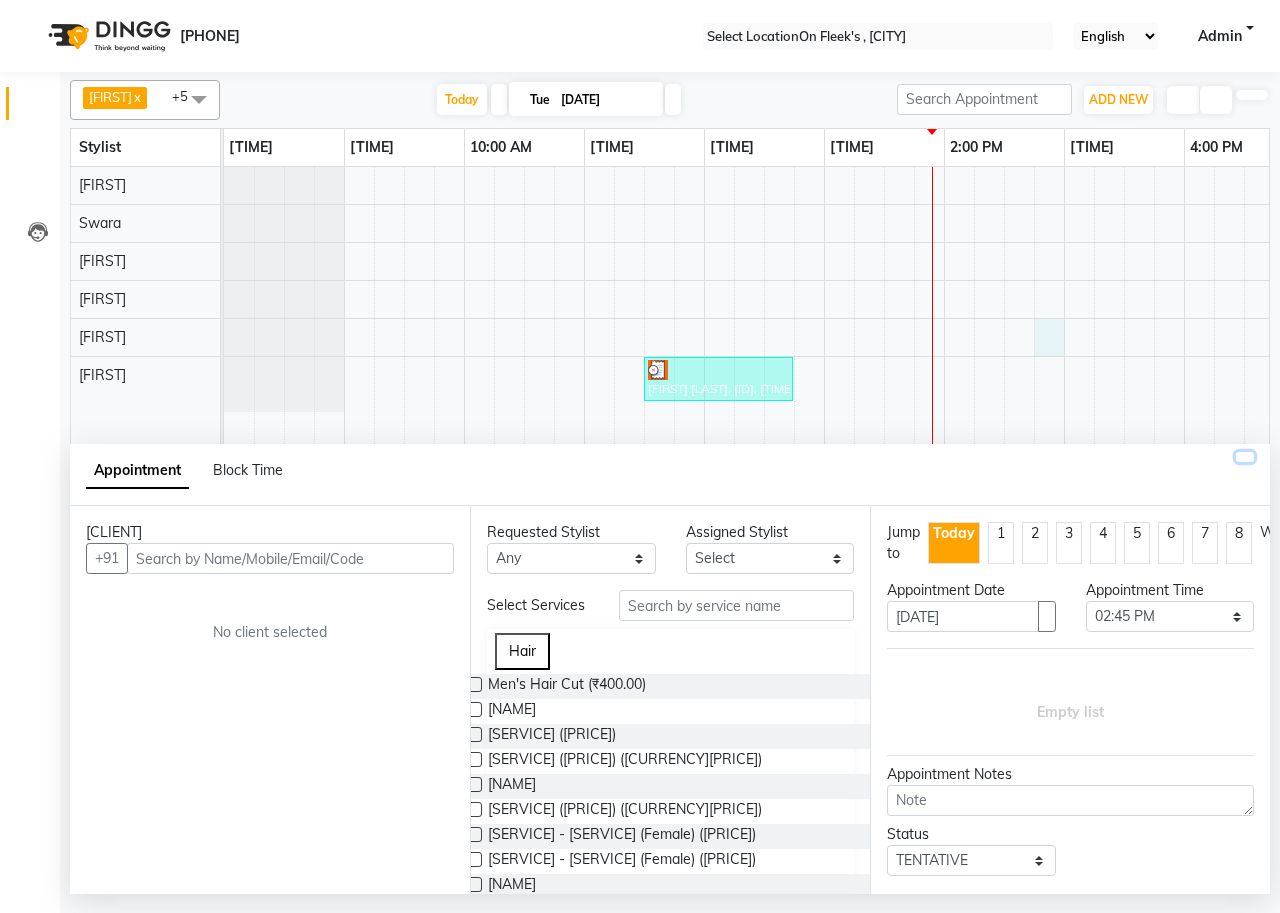 click at bounding box center (1245, 457) 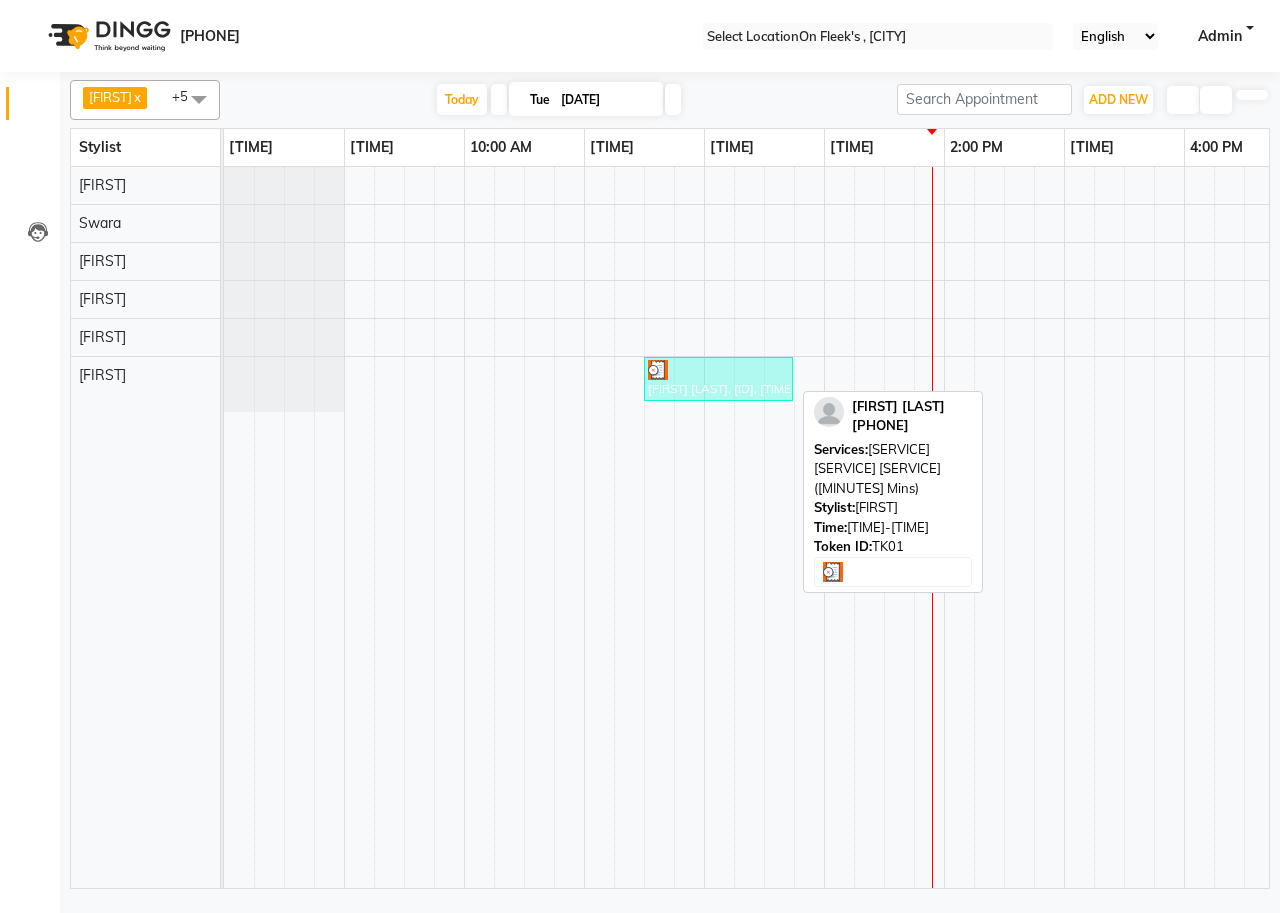 click on "[FIRST] [LAST], [ID], [TIME] - [NAME]" at bounding box center [718, 379] 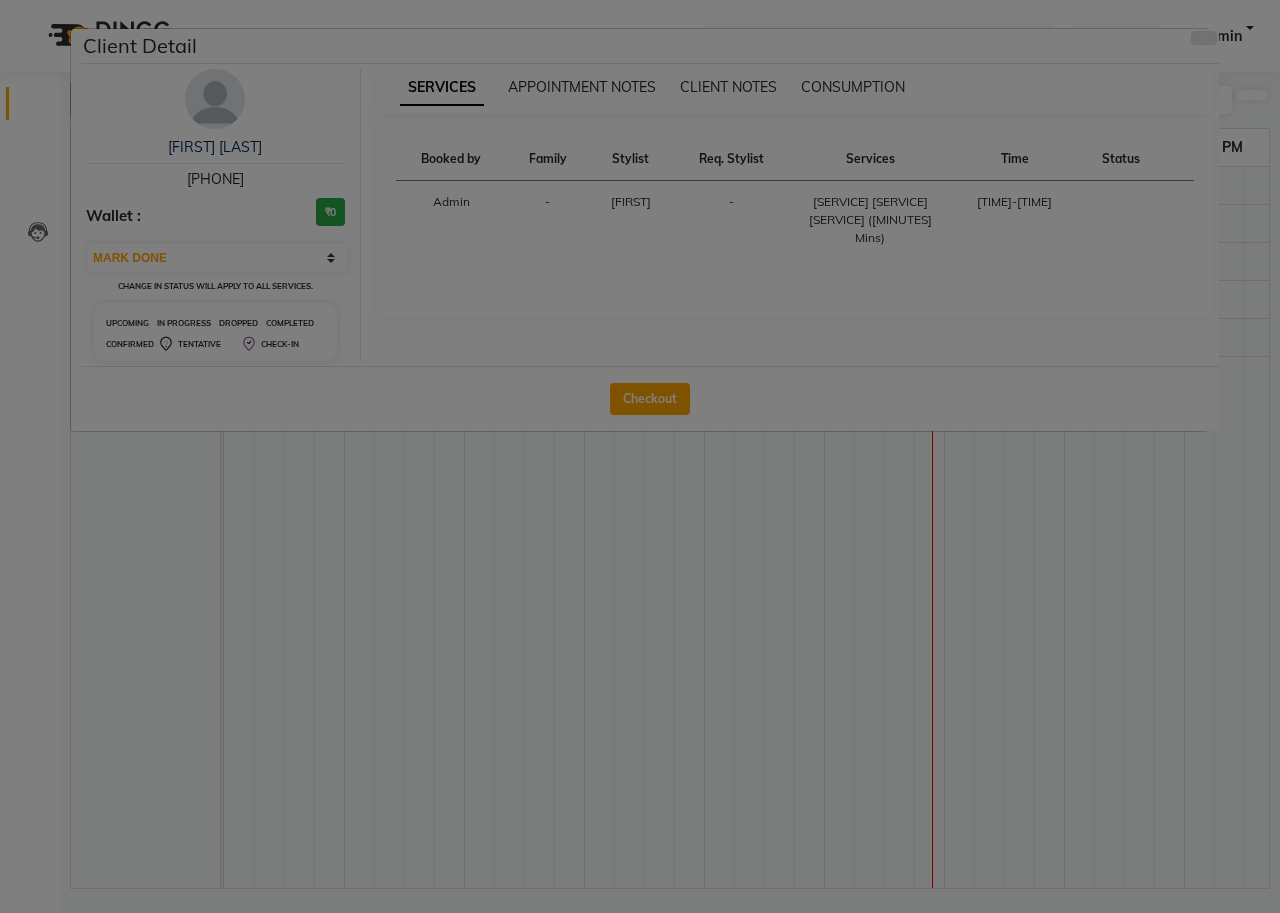 click at bounding box center (1204, 38) 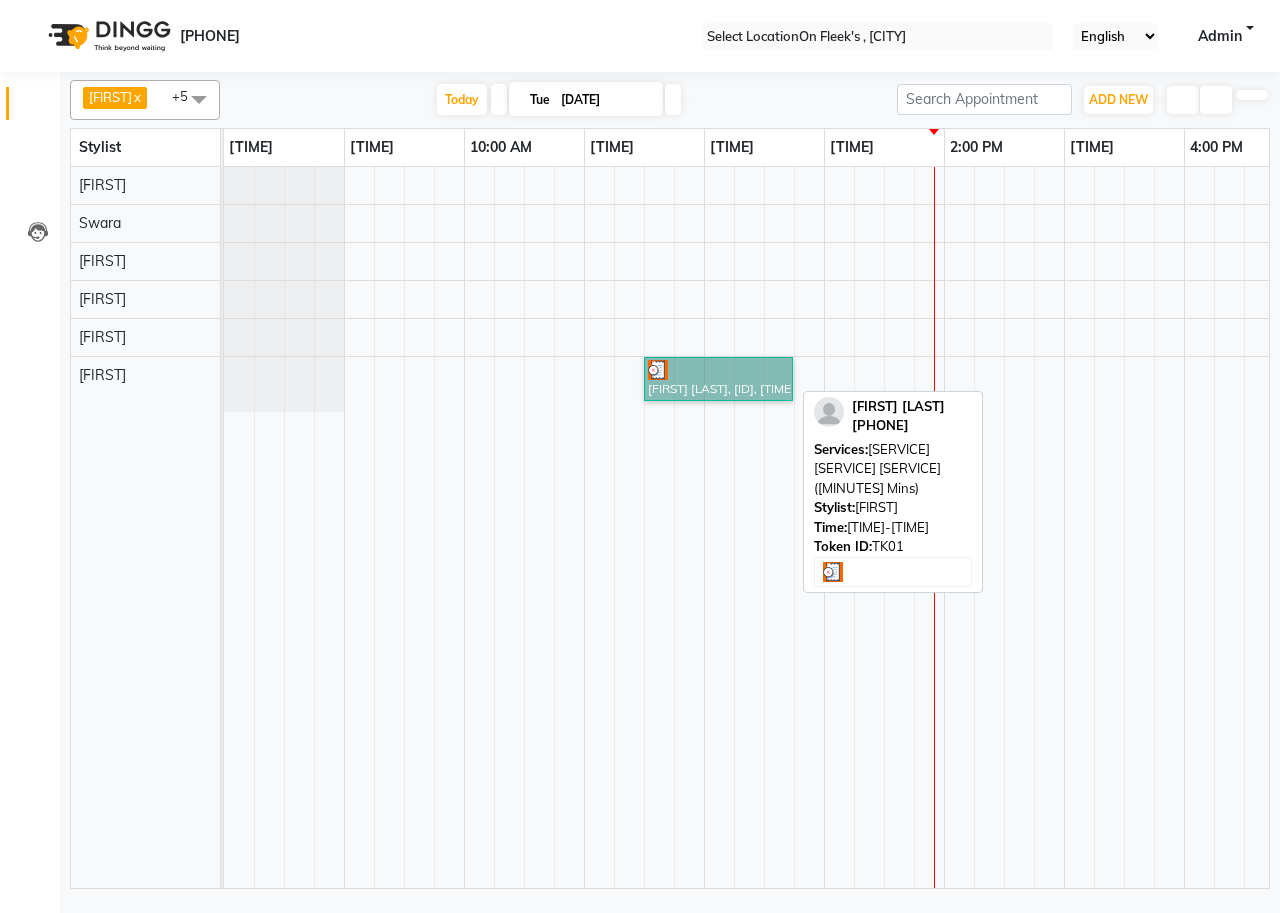 drag, startPoint x: 1017, startPoint y: 511, endPoint x: 751, endPoint y: 385, distance: 294.33313 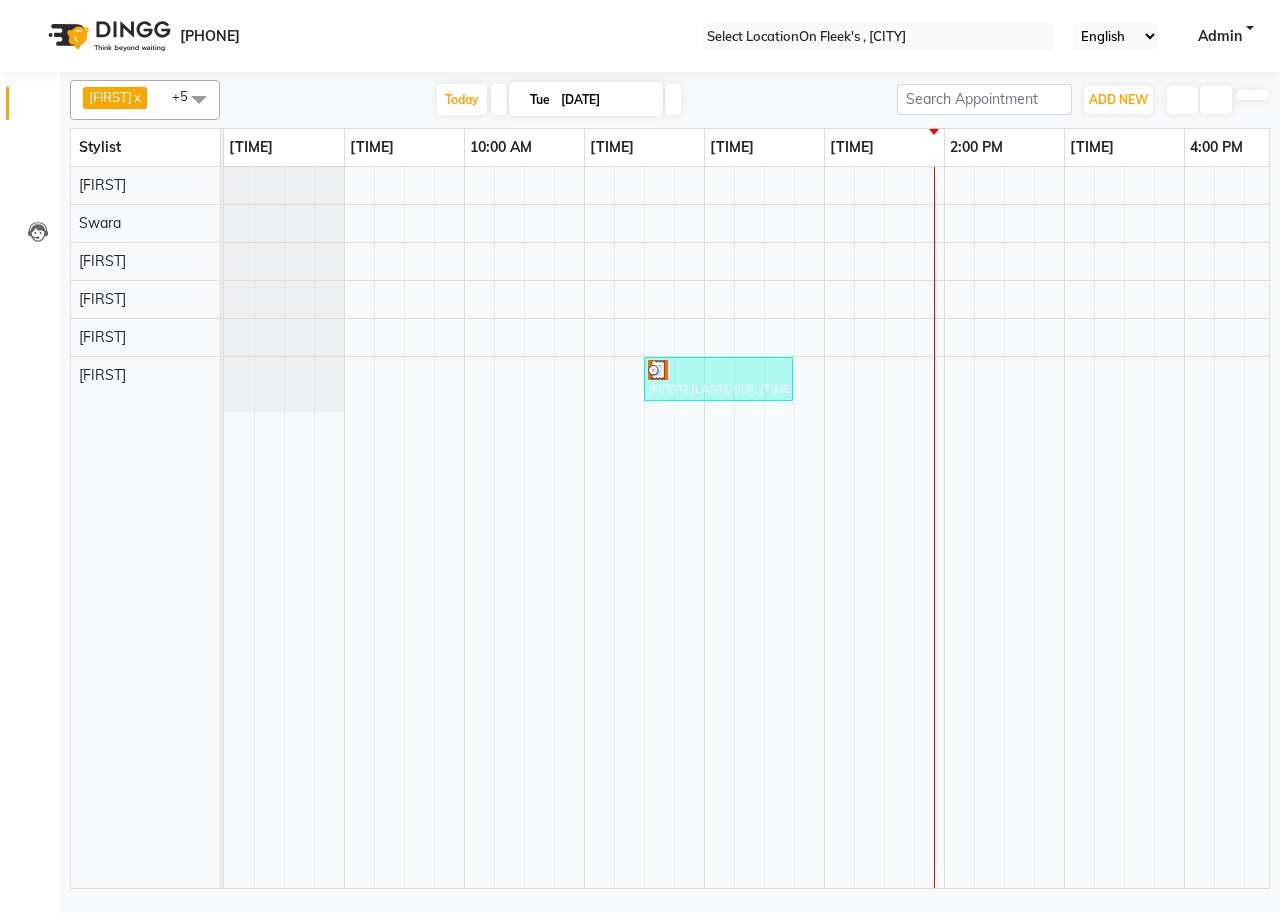 drag, startPoint x: 1122, startPoint y: 425, endPoint x: 835, endPoint y: 483, distance: 292.80197 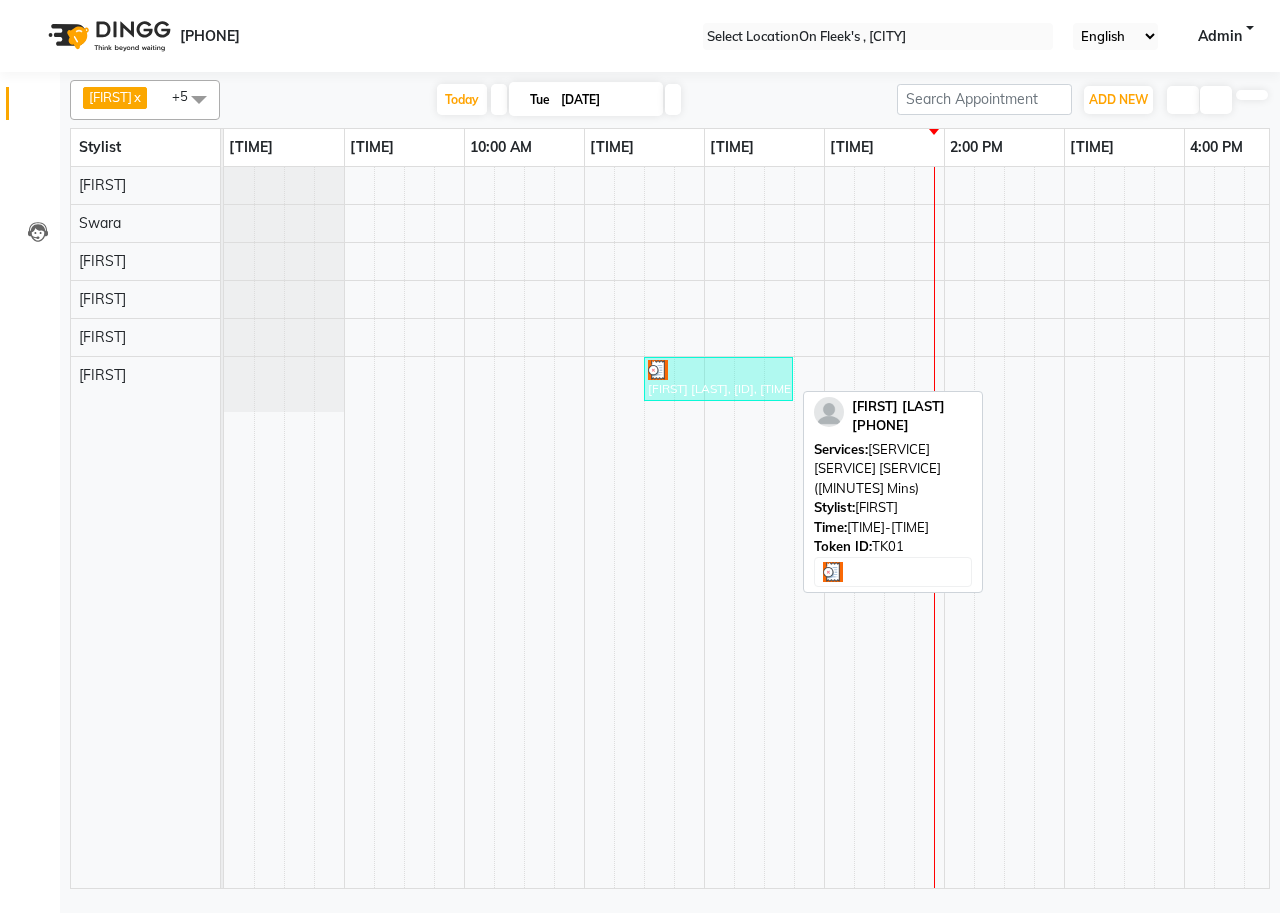 click at bounding box center [718, 370] 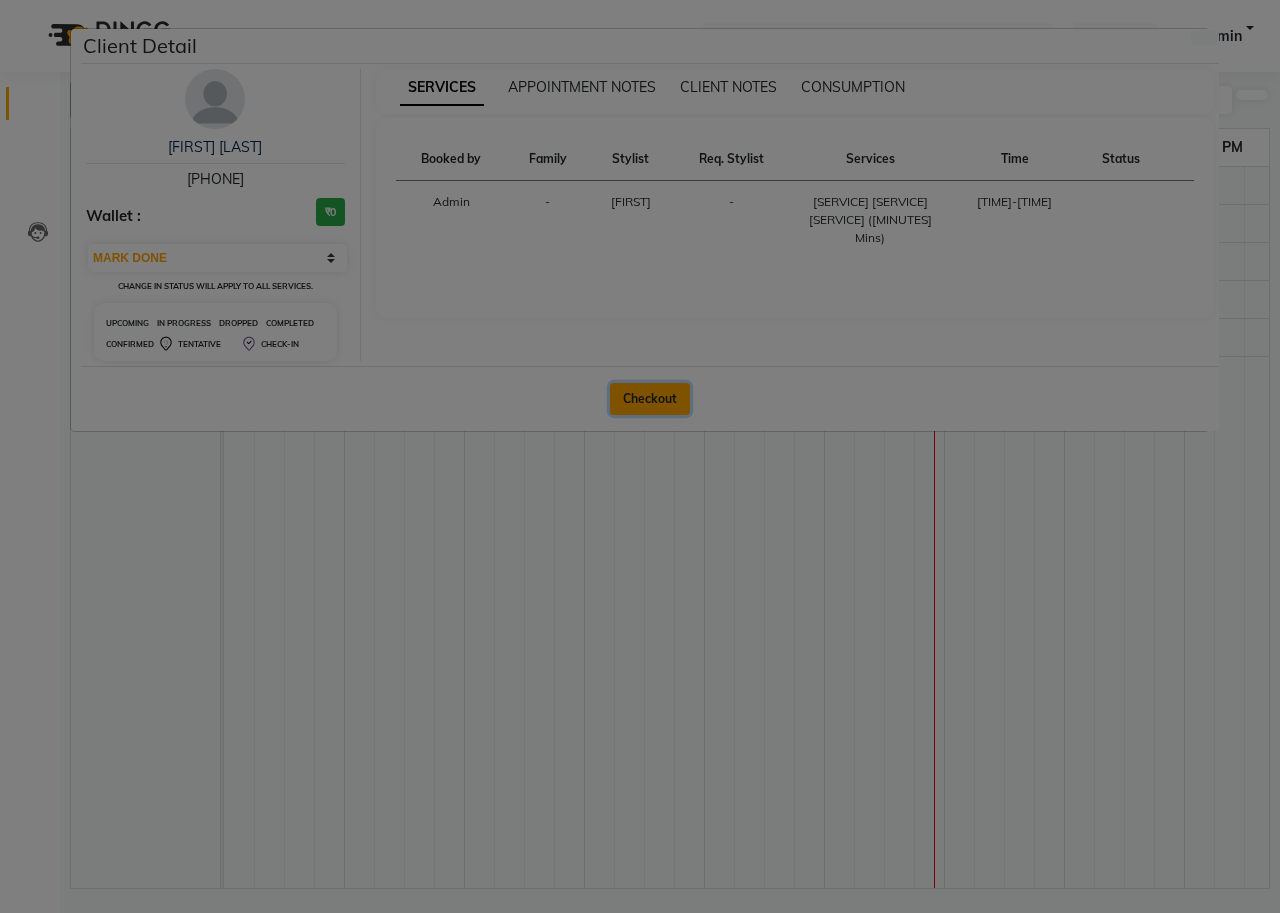 click on "Checkout" at bounding box center [650, 399] 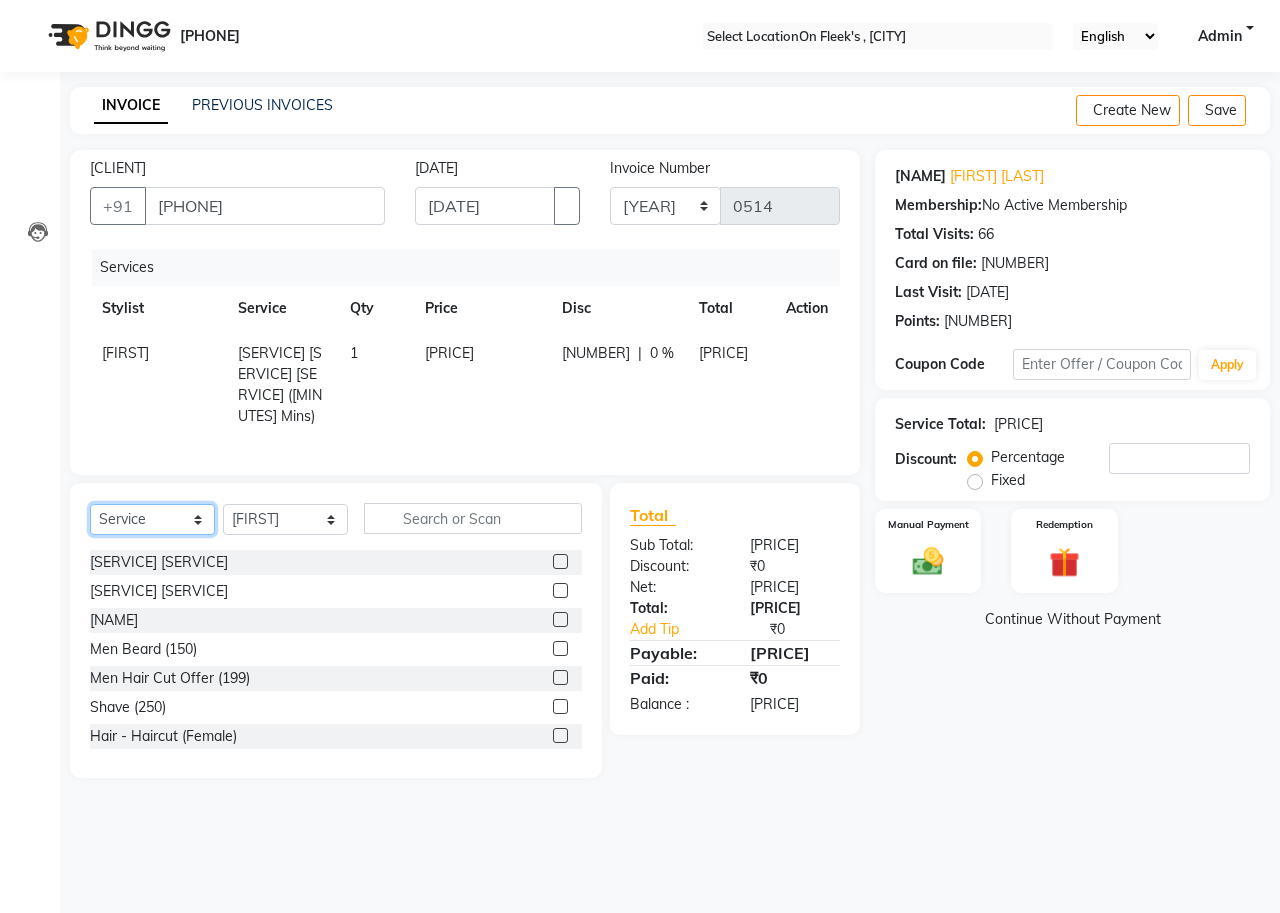 click on "Select Service Product Membership Package Voucher Prepaid Gift Card" at bounding box center [152, 519] 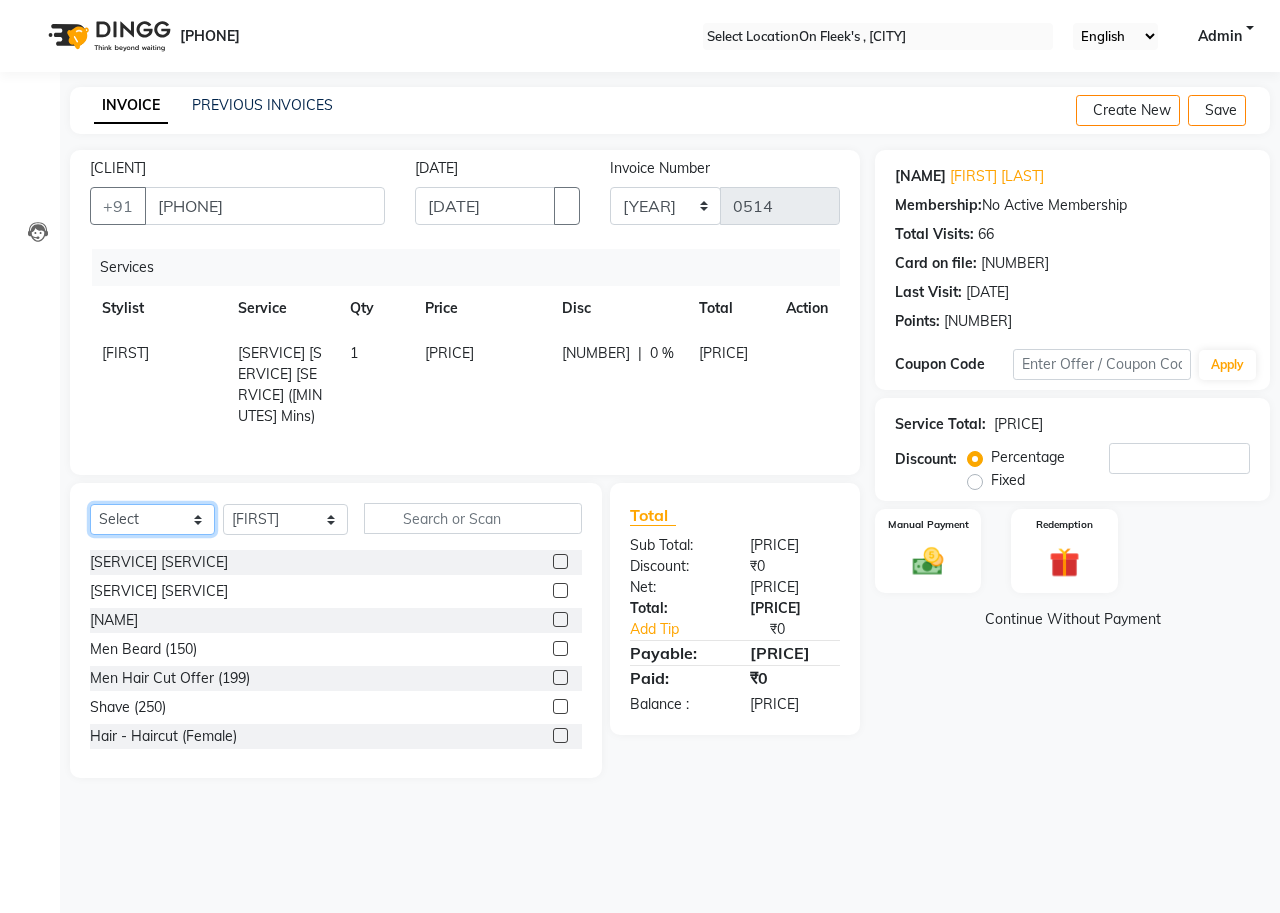 click on "Select Service Product Membership Package Voucher Prepaid Gift Card" at bounding box center [152, 519] 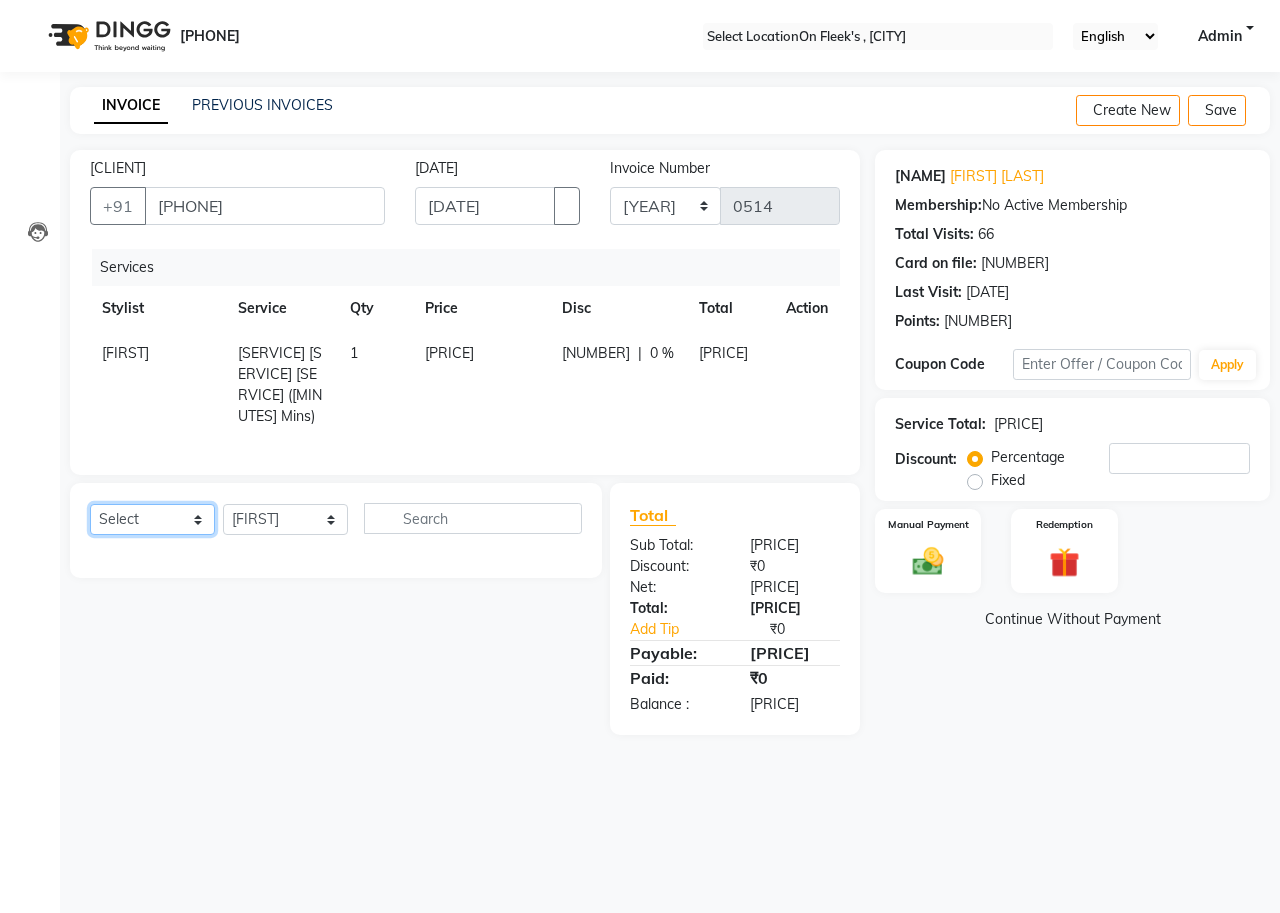 click on "Select Service Product Membership Package Voucher Prepaid Gift Card" at bounding box center [152, 519] 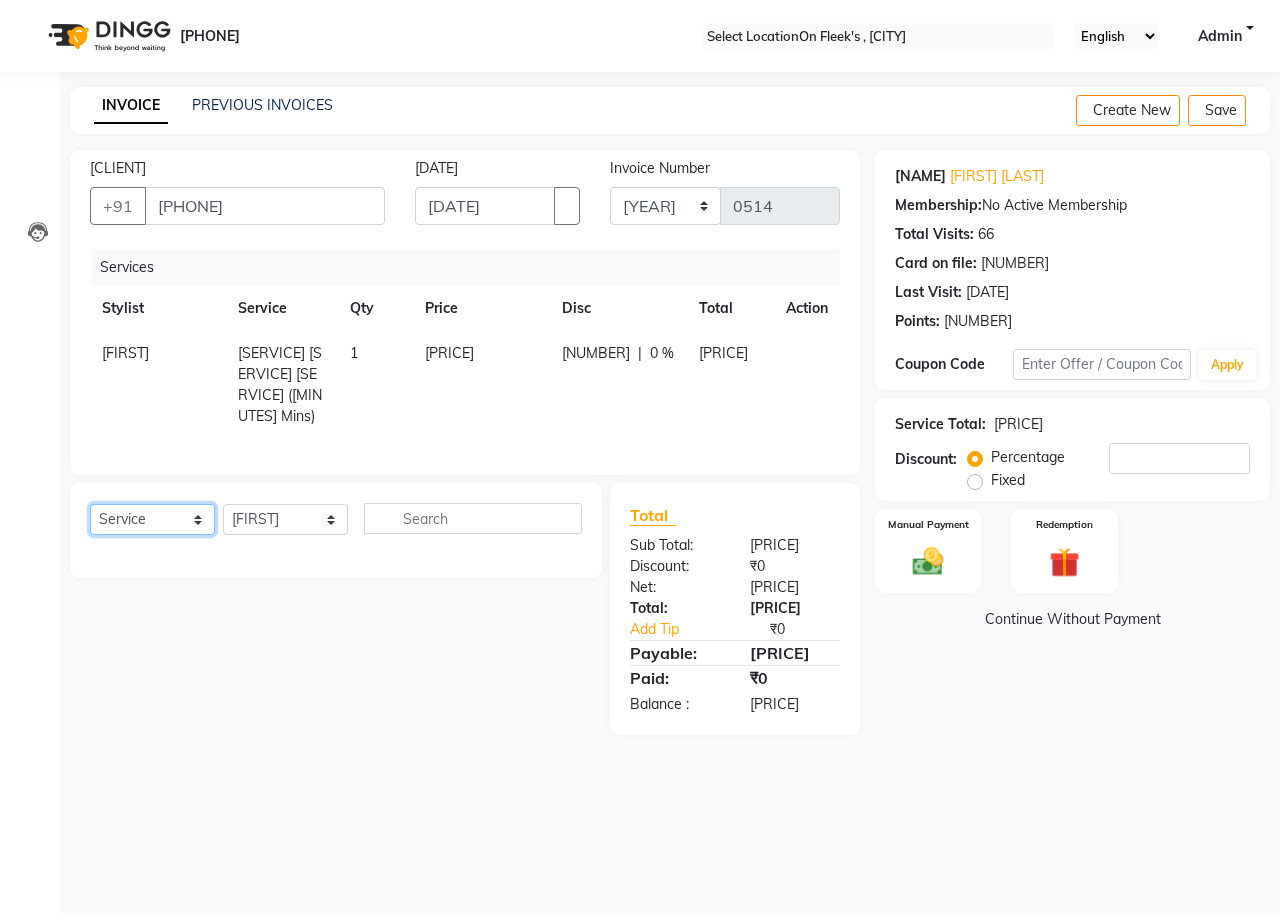 click on "Select Service Product Membership Package Voucher Prepaid Gift Card" at bounding box center (152, 519) 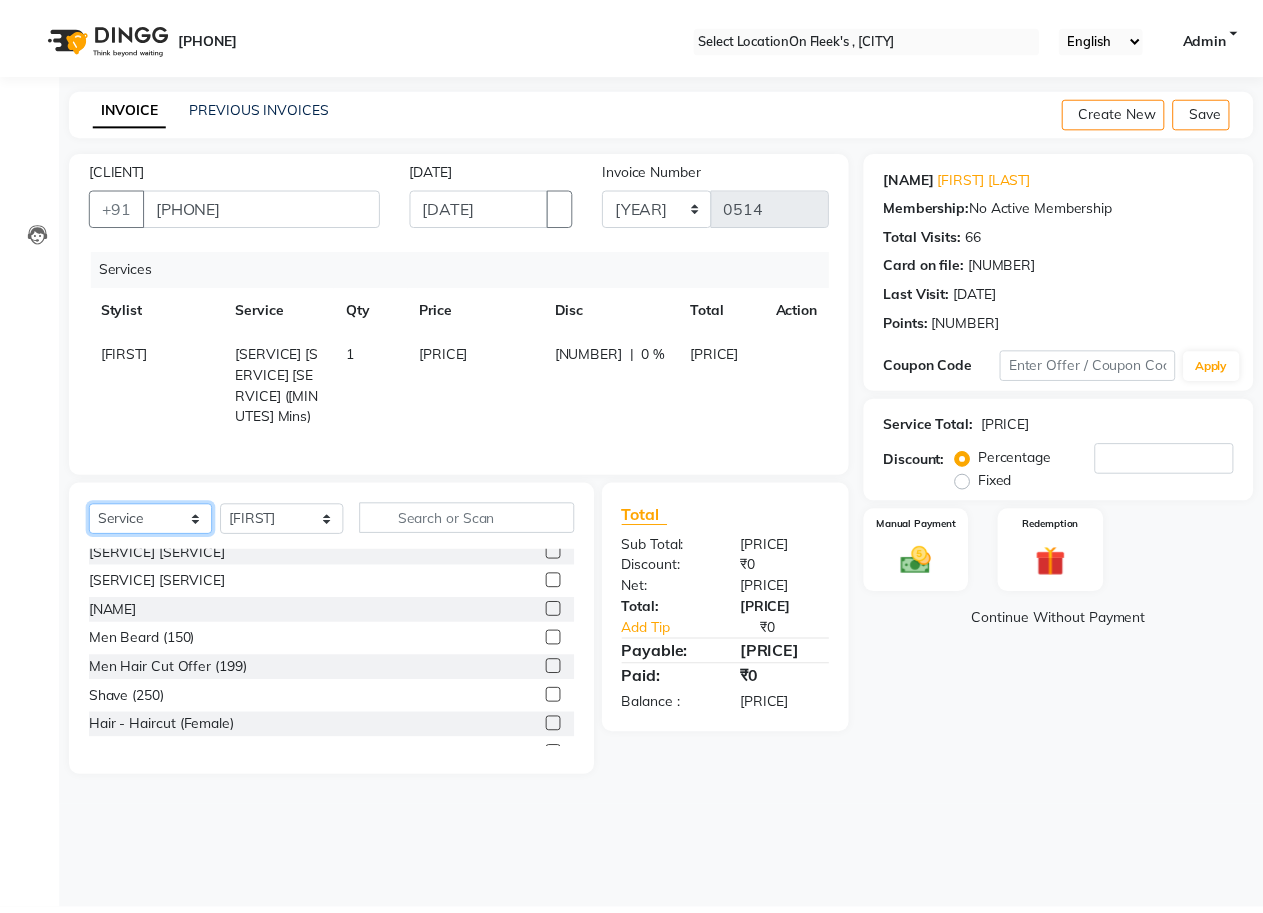 scroll, scrollTop: 0, scrollLeft: 0, axis: both 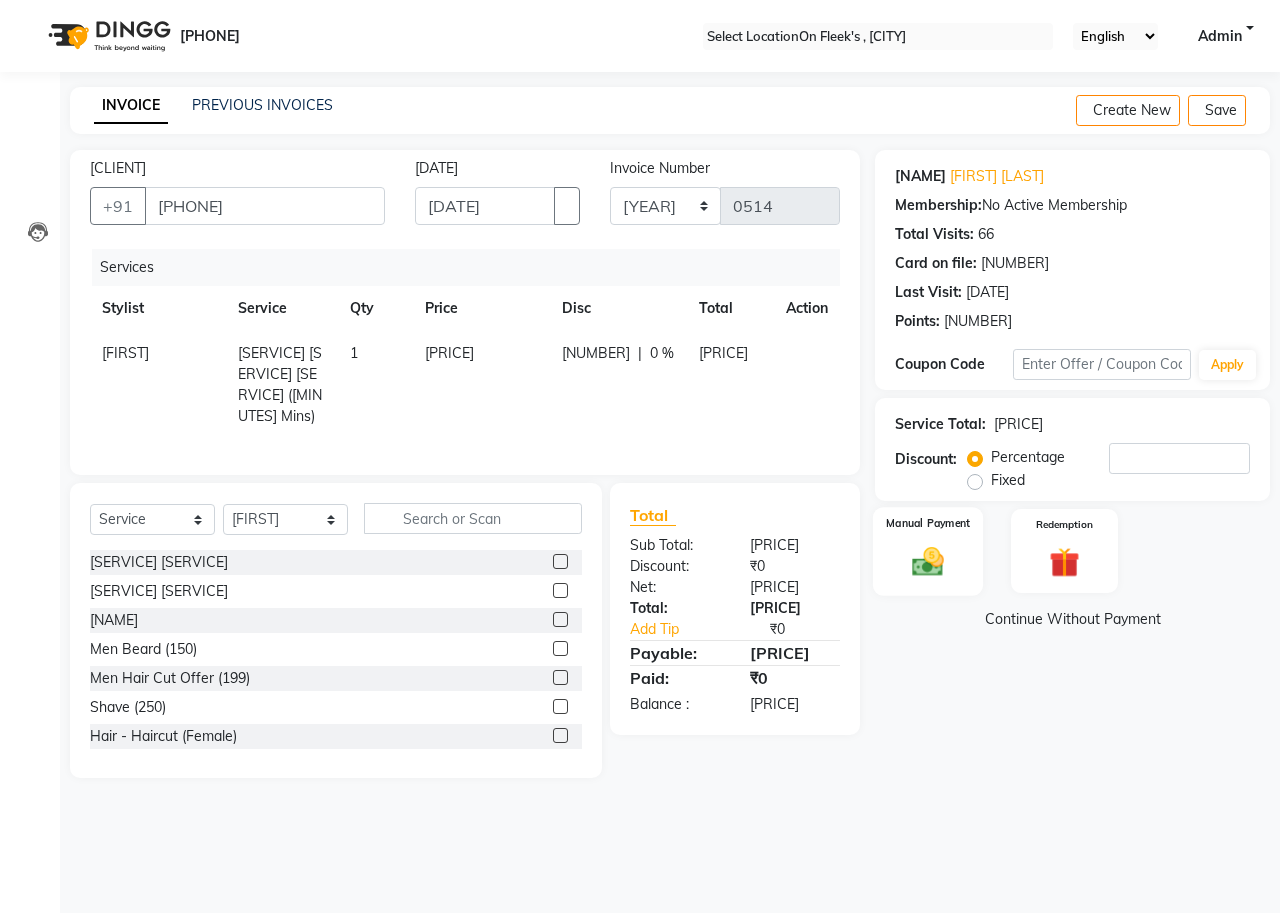 click on "Manual Payment" at bounding box center (928, 523) 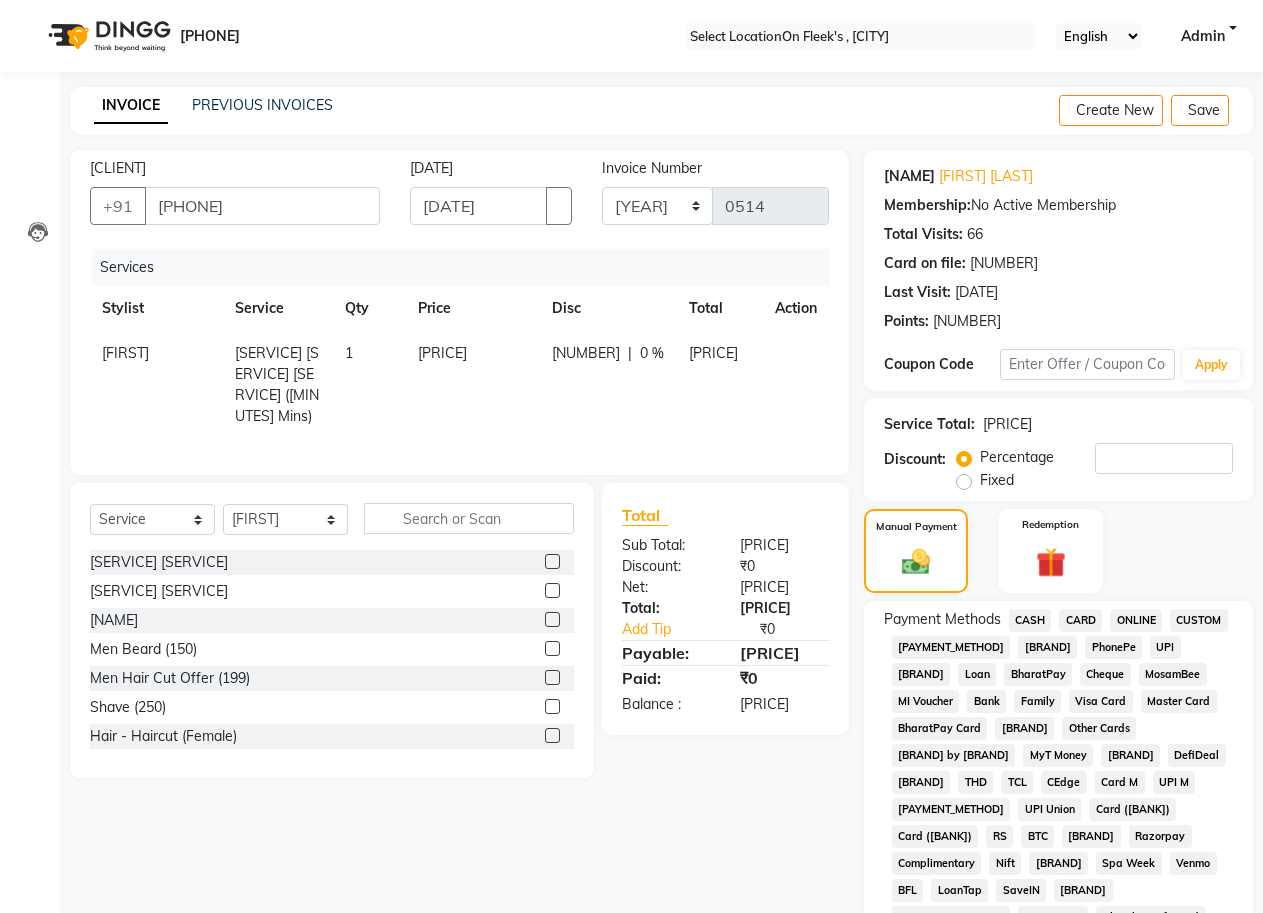 click on "CASH" at bounding box center [1030, 620] 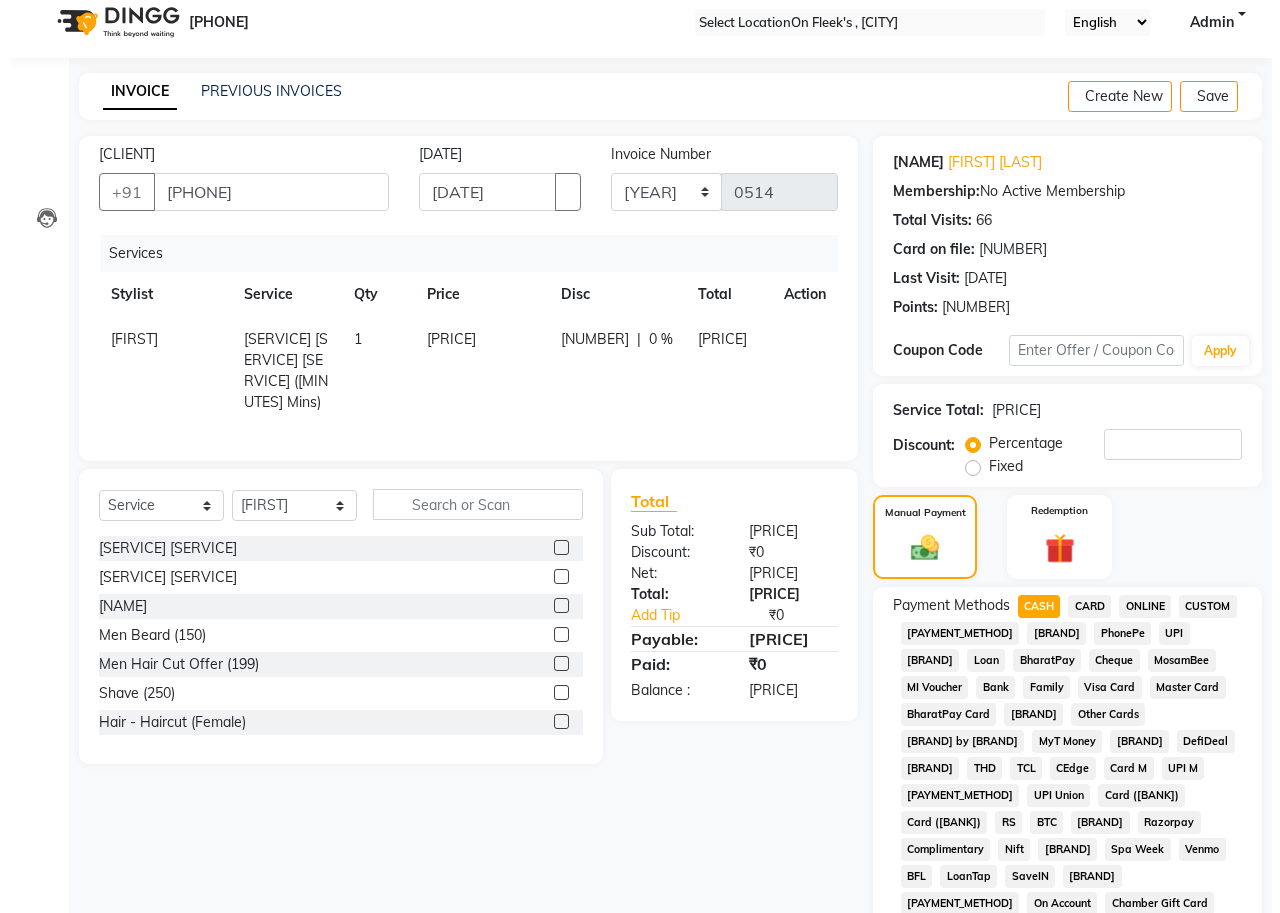 scroll, scrollTop: 0, scrollLeft: 0, axis: both 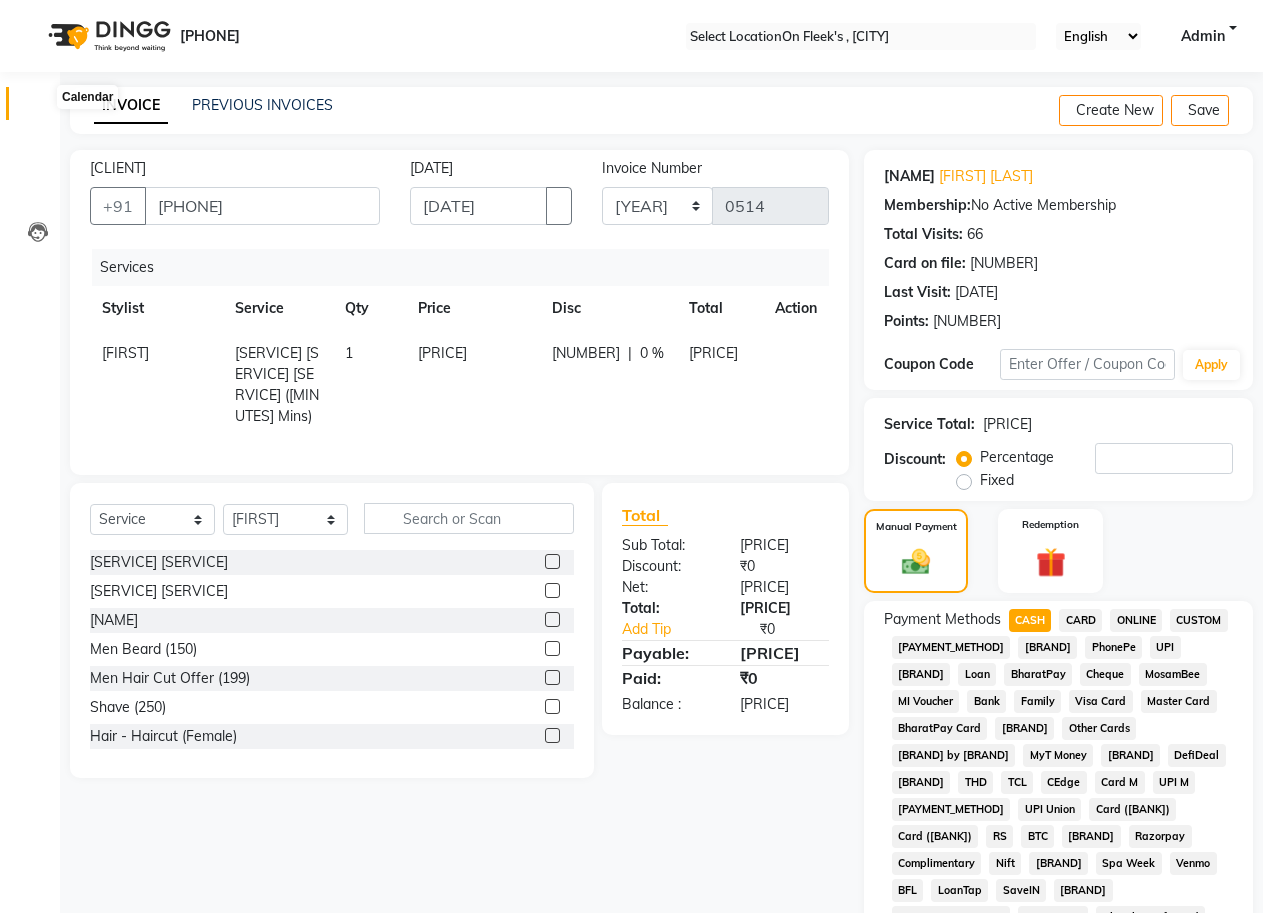 click at bounding box center (37, 108) 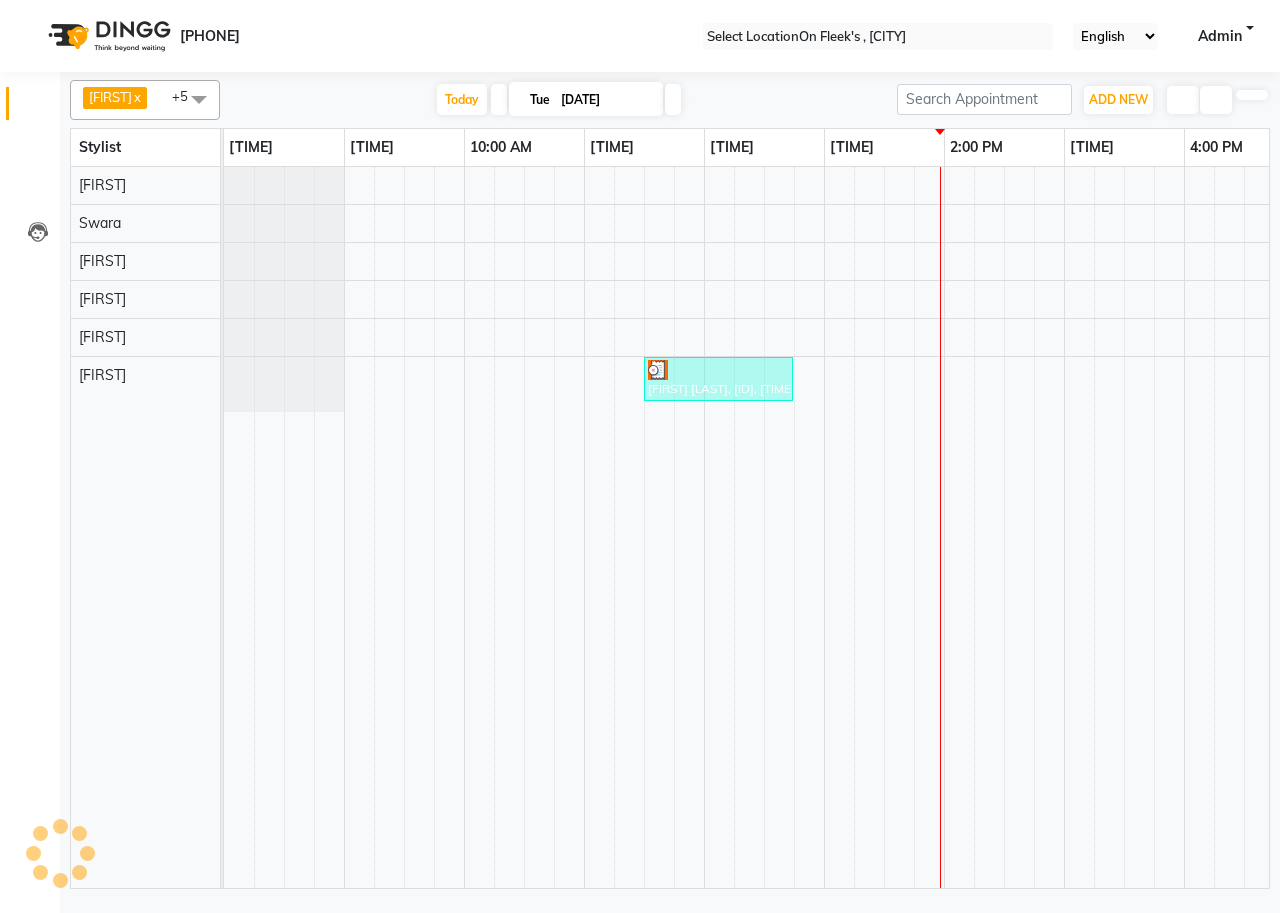 scroll, scrollTop: 0, scrollLeft: 0, axis: both 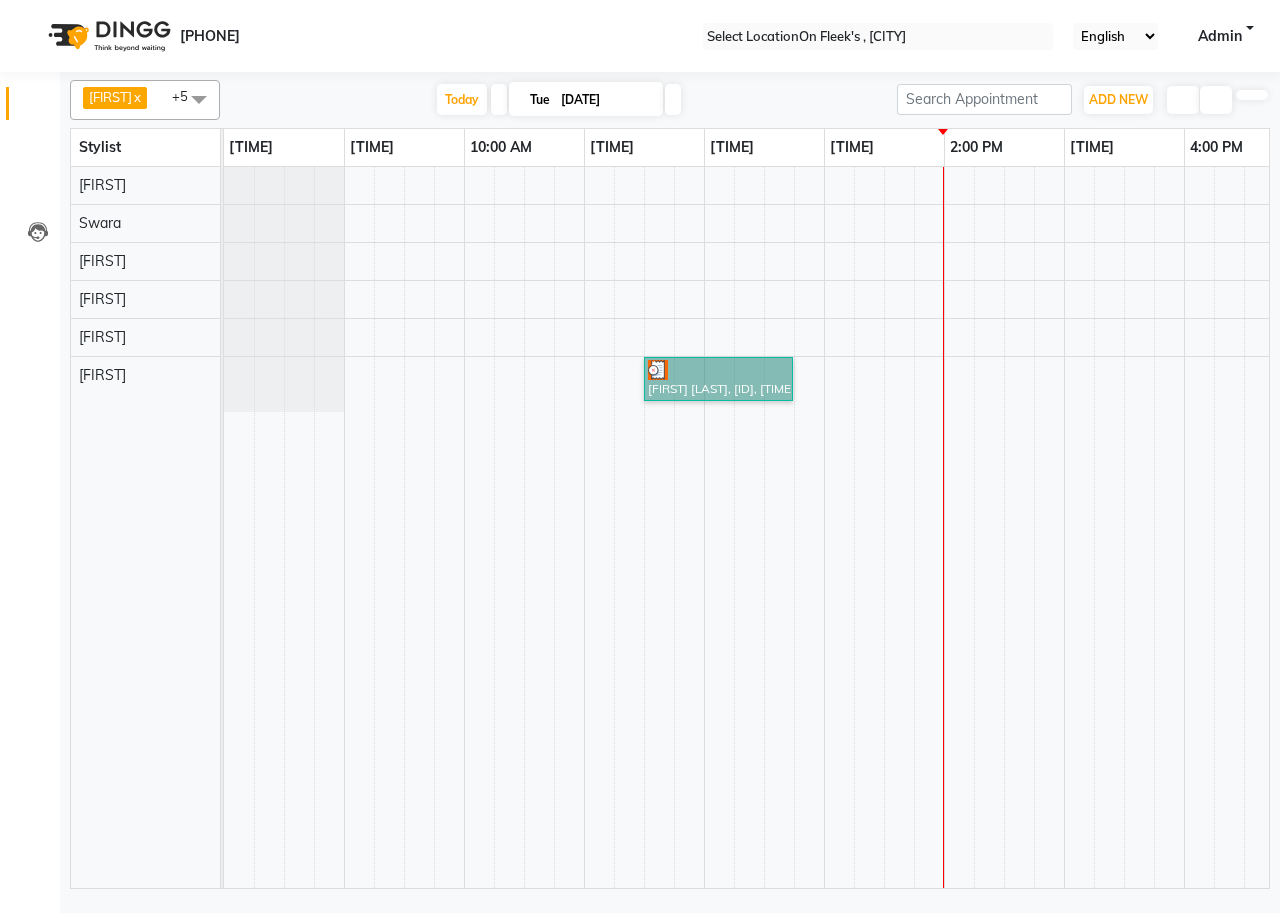 click on "[FIRST] [LAST], [ID], [TIME] - [NAME]" at bounding box center [1124, 527] 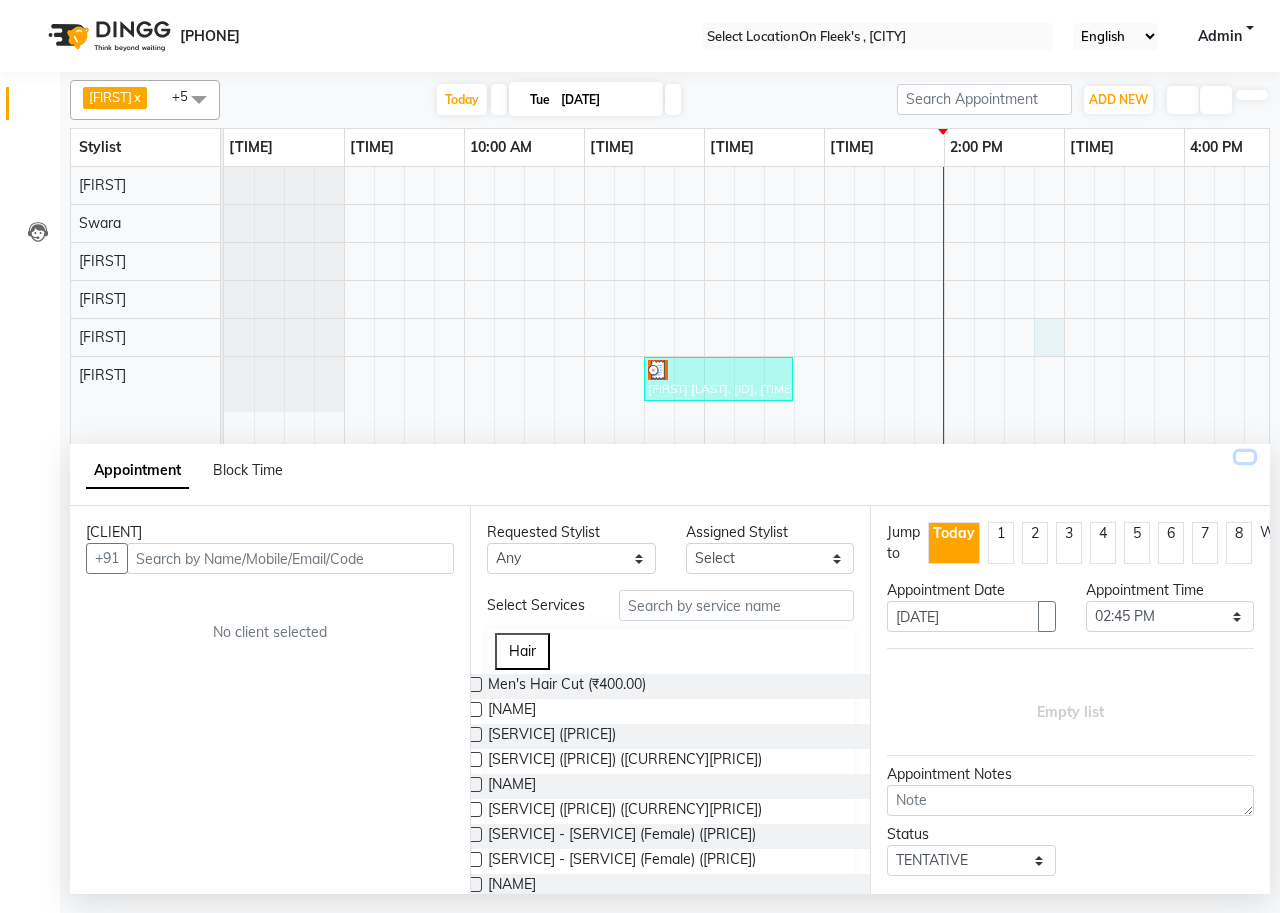 click at bounding box center (1245, 457) 